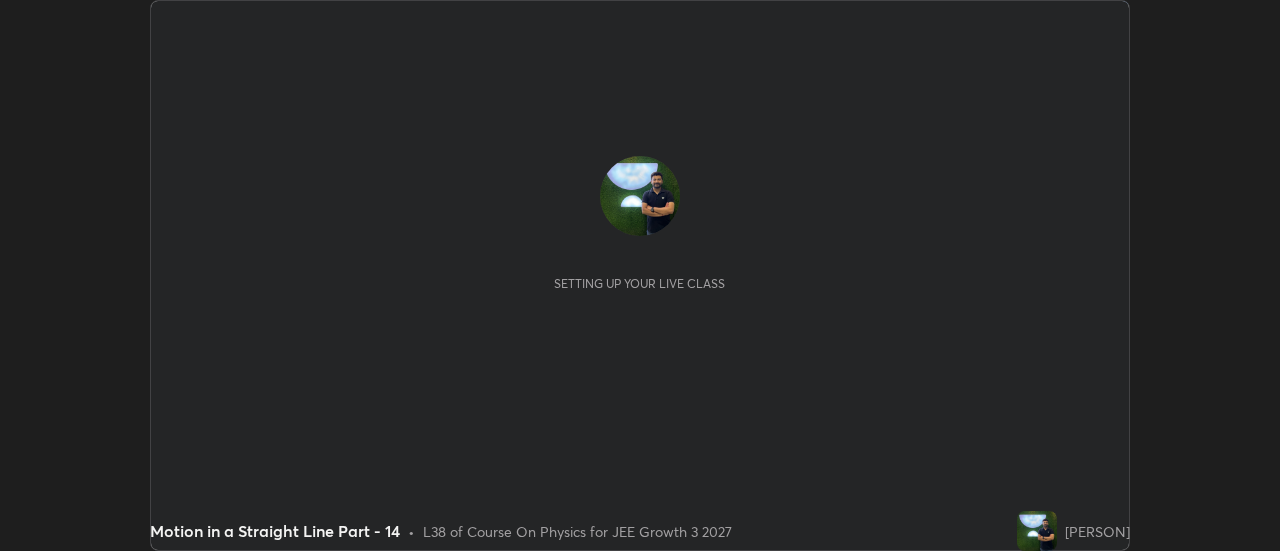 scroll, scrollTop: 0, scrollLeft: 0, axis: both 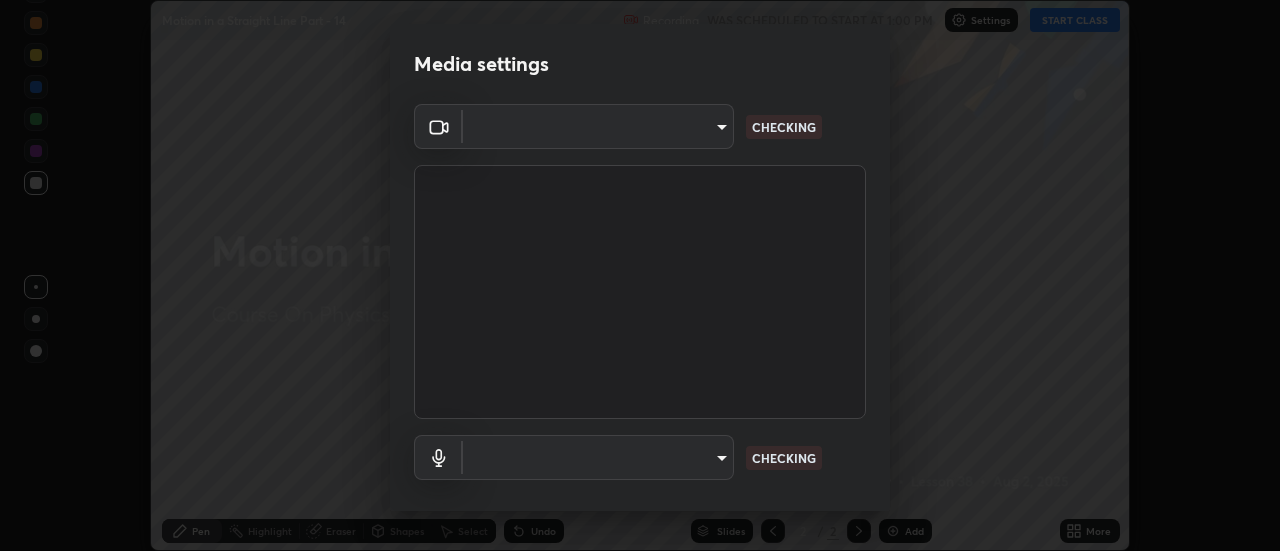 click on "Erase all Motion in a Straight Line Part - 14 Recording WAS SCHEDULED TO START AT  1:00 PM Settings START CLASS Setting up your live class Motion in a Straight Line Part - 14 • L38 of Course On Physics for JEE Growth 3 2027 [PERSON] Pen Highlight Eraser Shapes Select Undo Slides 2 / 2 Add More No doubts shared Encourage your learners to ask a doubt for better clarity Report an issue Reason for reporting Buffering Chat not working Audio - Video sync issue Educator video quality low ​ Attach an image Report Media settings ​ CHECKING ​ CHECKING 1 / 5 Next" at bounding box center [640, 275] 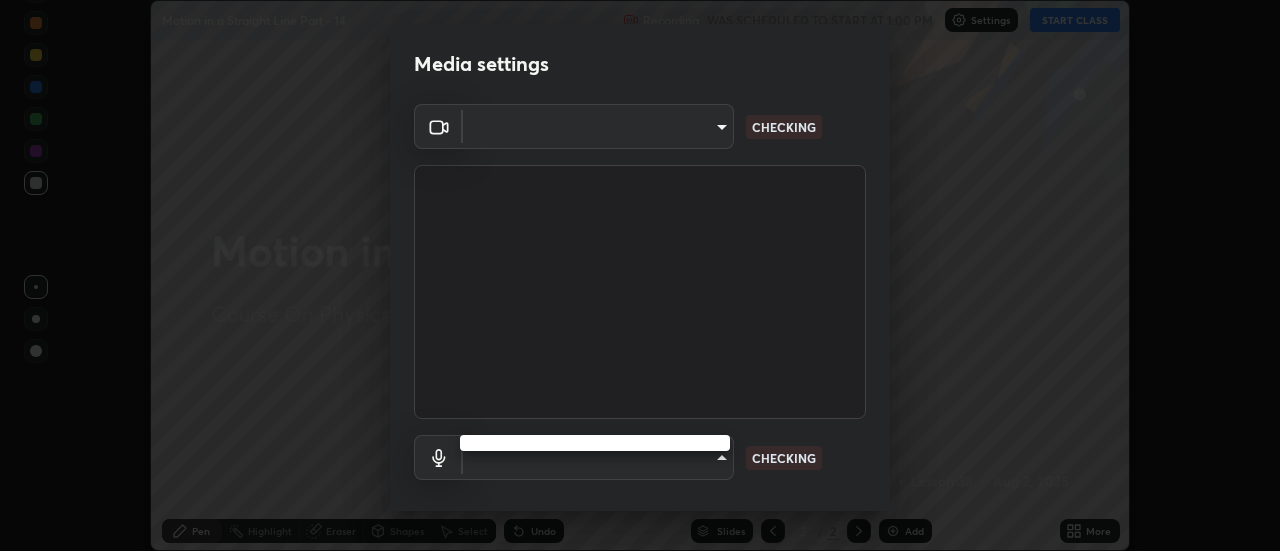 type on "e2aa400b7bb40988937289f1826270d99bb774d75893401bafd8ee5ef144e594" 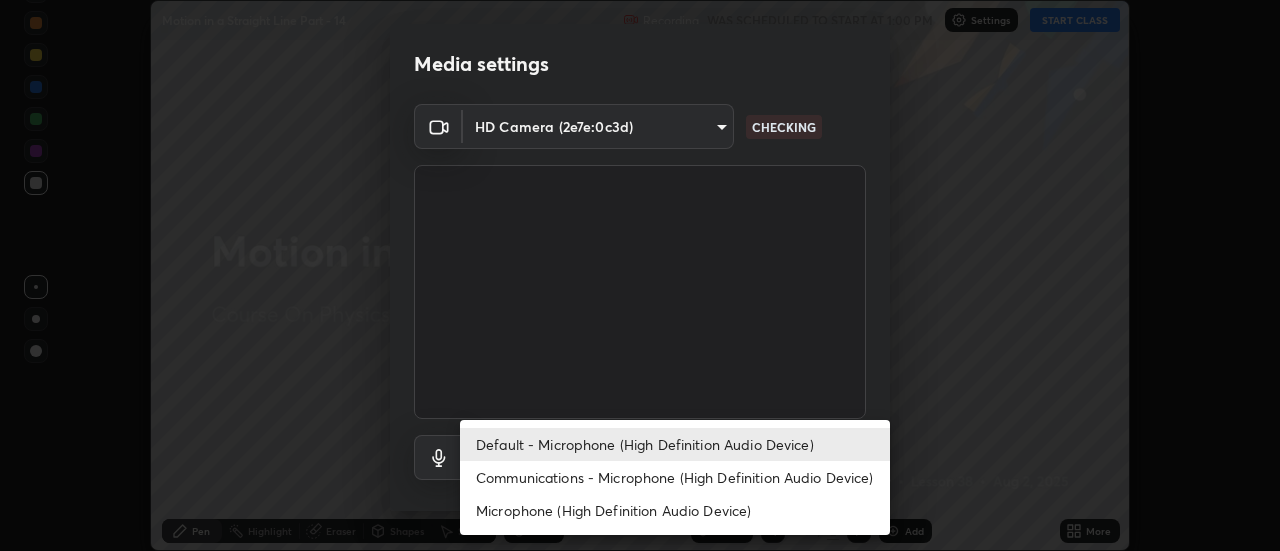 click on "Communications - Microphone (High Definition Audio Device)" at bounding box center [675, 477] 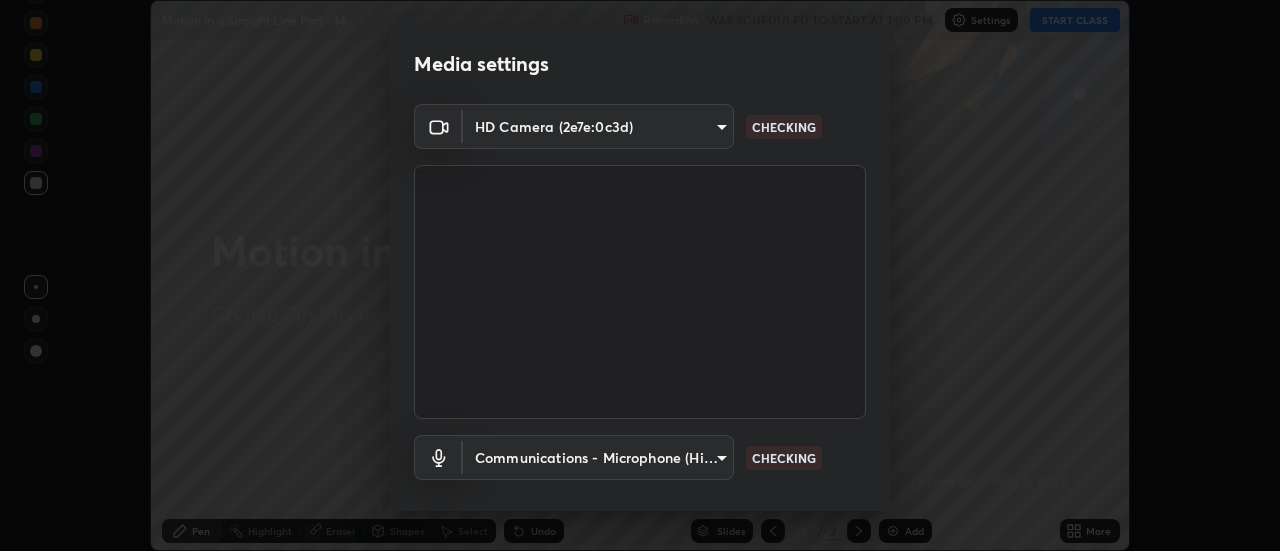 click on "Erase all Motion in a Straight Line Part - 14 Recording WAS SCHEDULED TO START AT  1:00 PM Settings START CLASS Setting up your live class Motion in a Straight Line Part - 14 • L38 of Course On Physics for JEE Growth 3 2027 [PERSON] Pen Highlight Eraser Shapes Select Undo Slides 2 / 2 Add More No doubts shared Encourage your learners to ask a doubt for better clarity Report an issue Reason for reporting Buffering Chat not working Audio - Video sync issue Educator video quality low ​ Attach an image Report Media settings HD Camera (2e7e:0c3d) e2aa400b7bb40988937289f1826270d99bb774d75893401bafd8ee5ef144e594 CHECKING Communications - Microphone (High Definition Audio Device) communications CHECKING 1 / 5 Next Default - Microphone (High Definition Audio Device) Communications - Microphone (High Definition Audio Device) Microphone (High Definition Audio Device)" at bounding box center [640, 275] 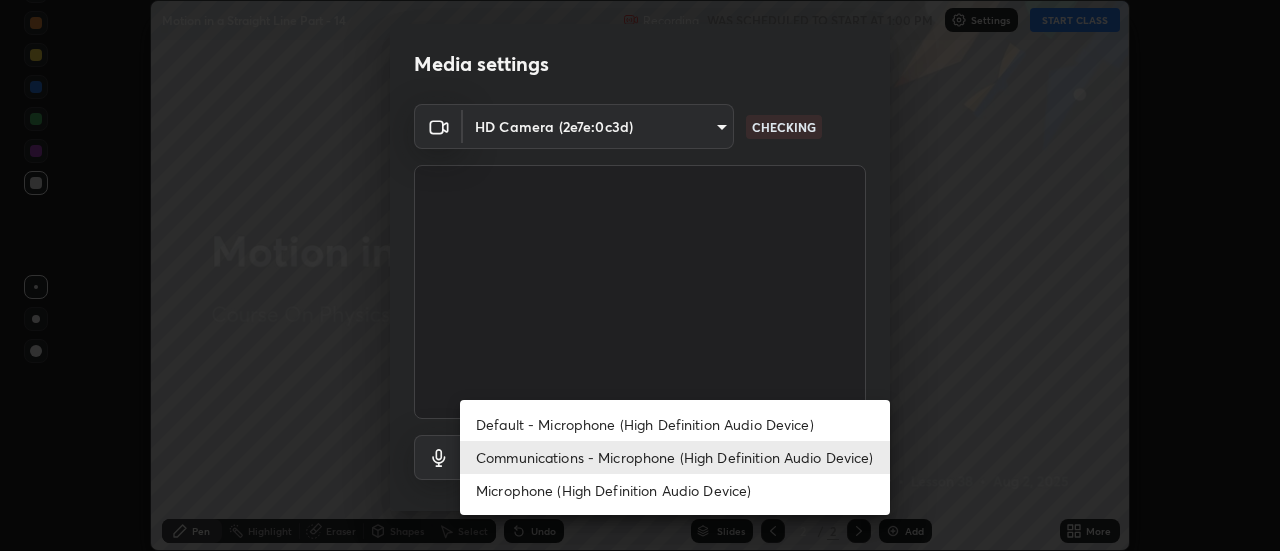 click on "Default - Microphone (High Definition Audio Device)" at bounding box center (675, 424) 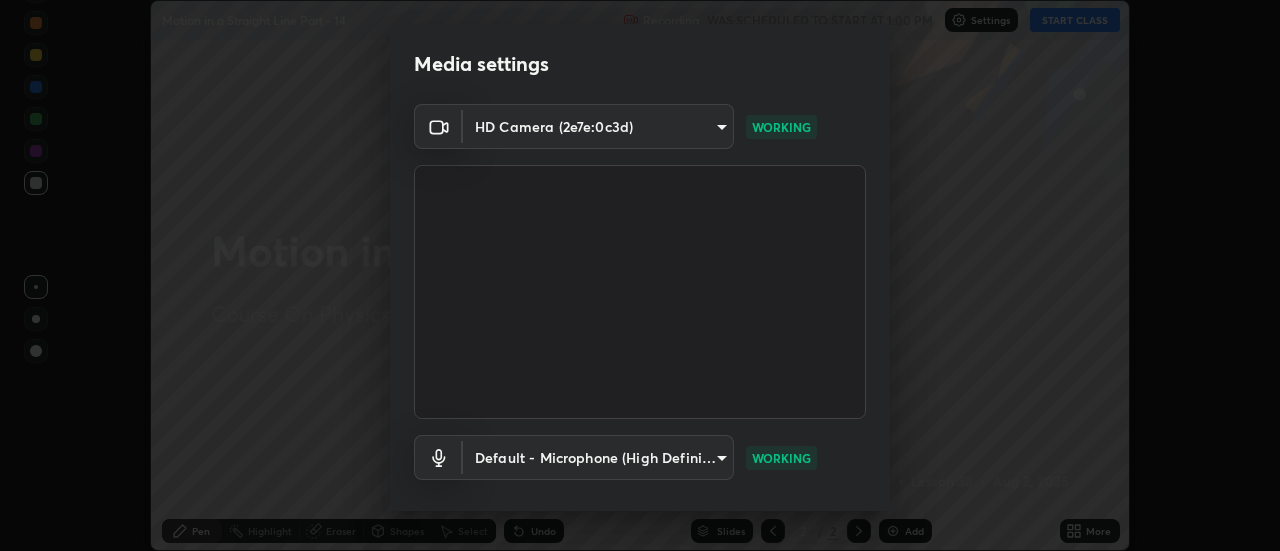 scroll, scrollTop: 105, scrollLeft: 0, axis: vertical 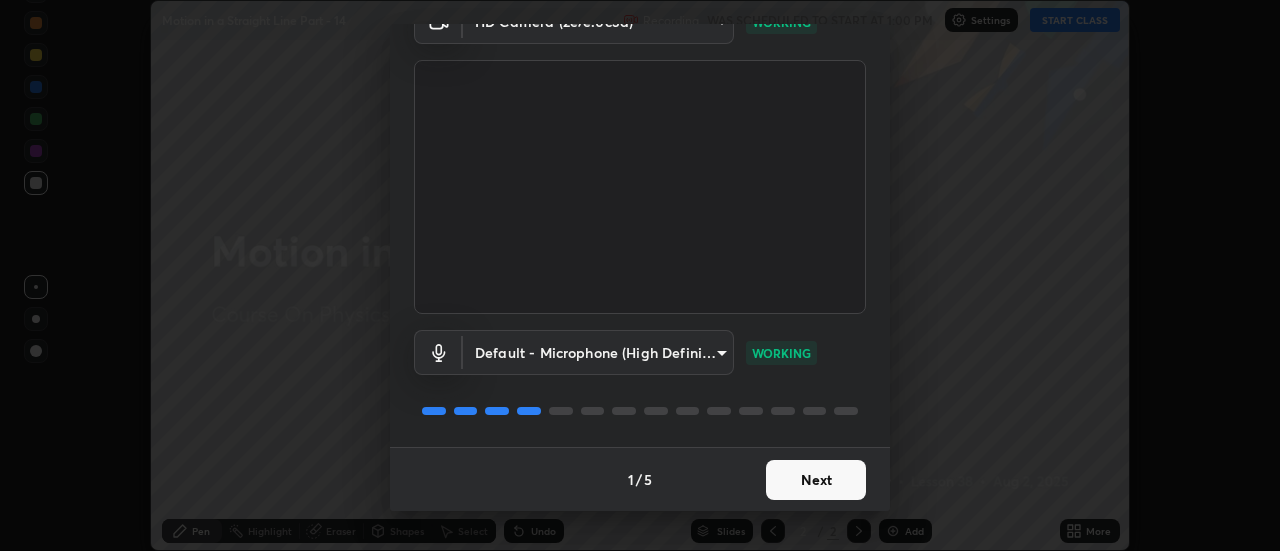click on "Next" at bounding box center (816, 480) 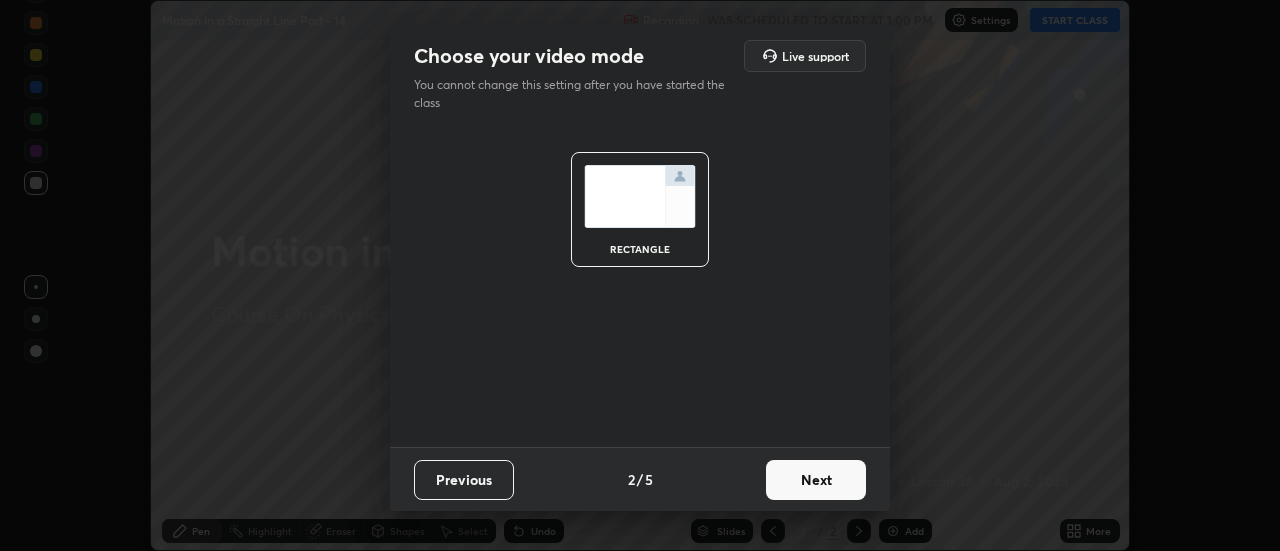 scroll, scrollTop: 0, scrollLeft: 0, axis: both 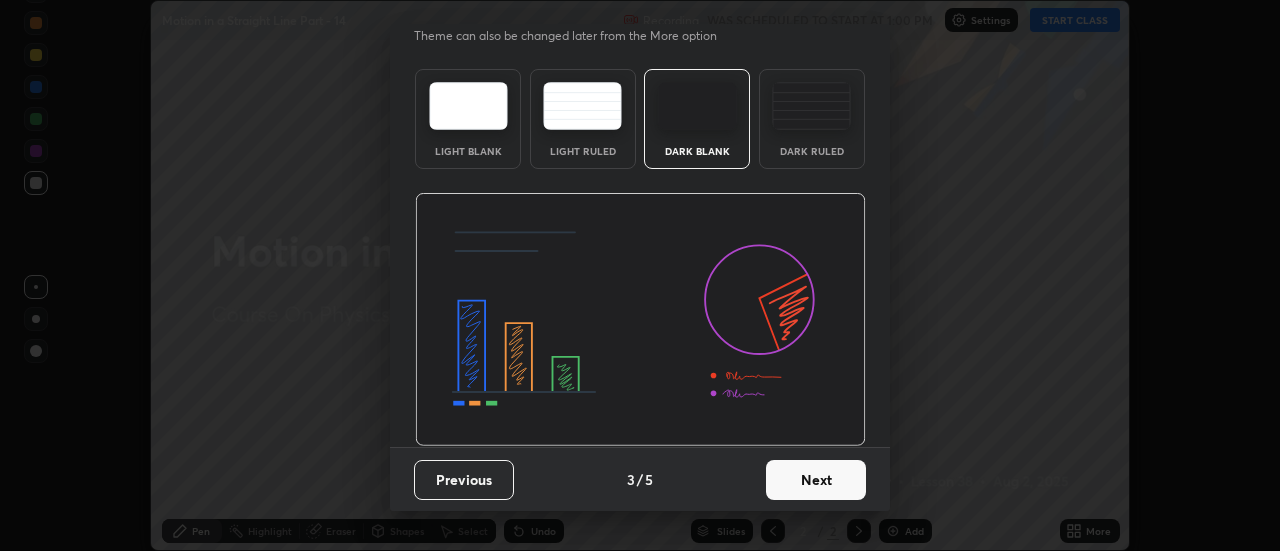 click on "Next" at bounding box center (816, 480) 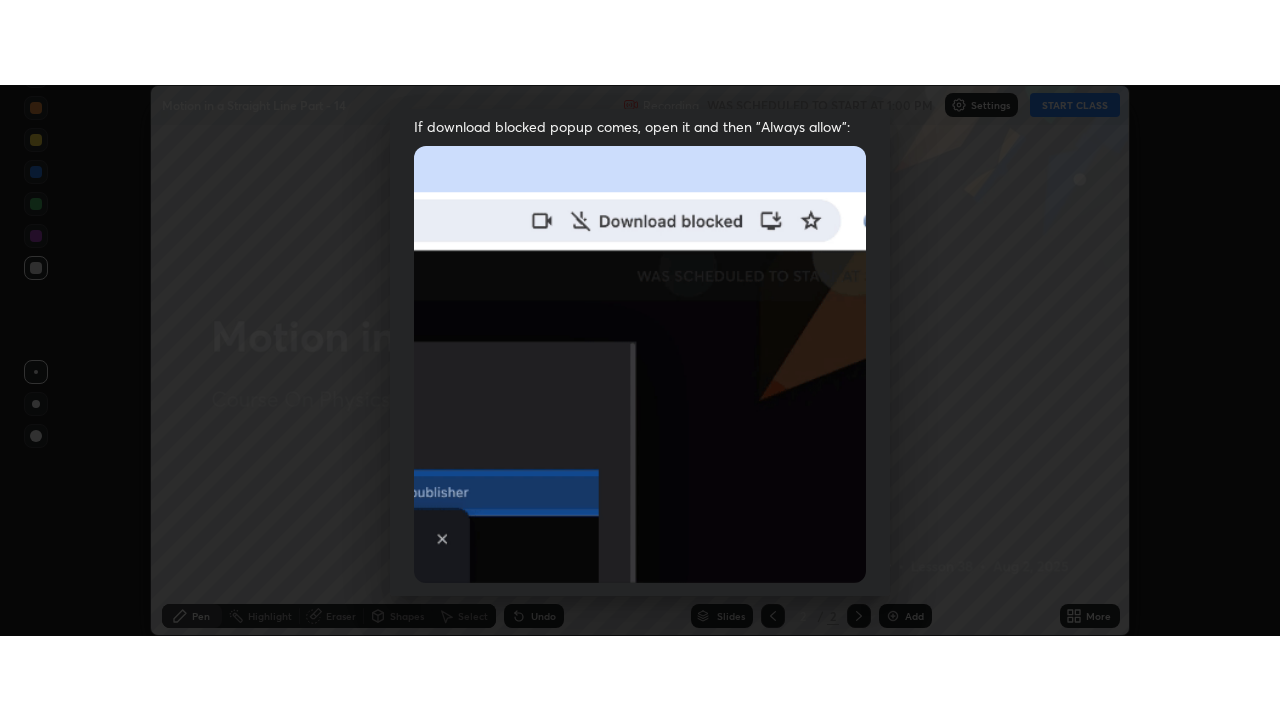 scroll, scrollTop: 513, scrollLeft: 0, axis: vertical 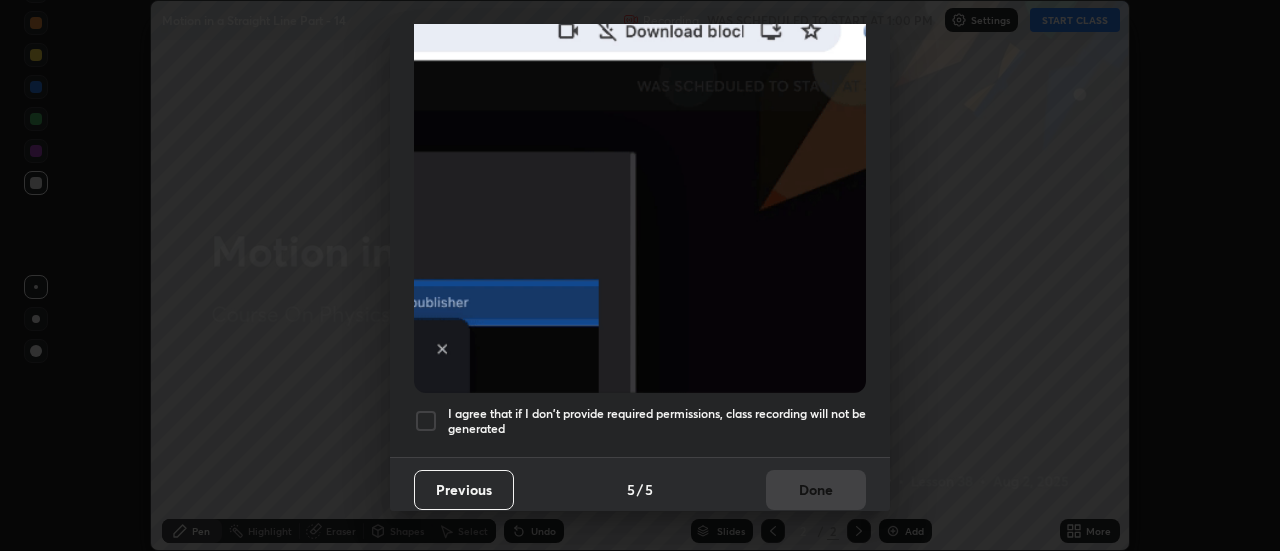 click on "I agree that if I don't provide required permissions, class recording will not be generated" at bounding box center [657, 421] 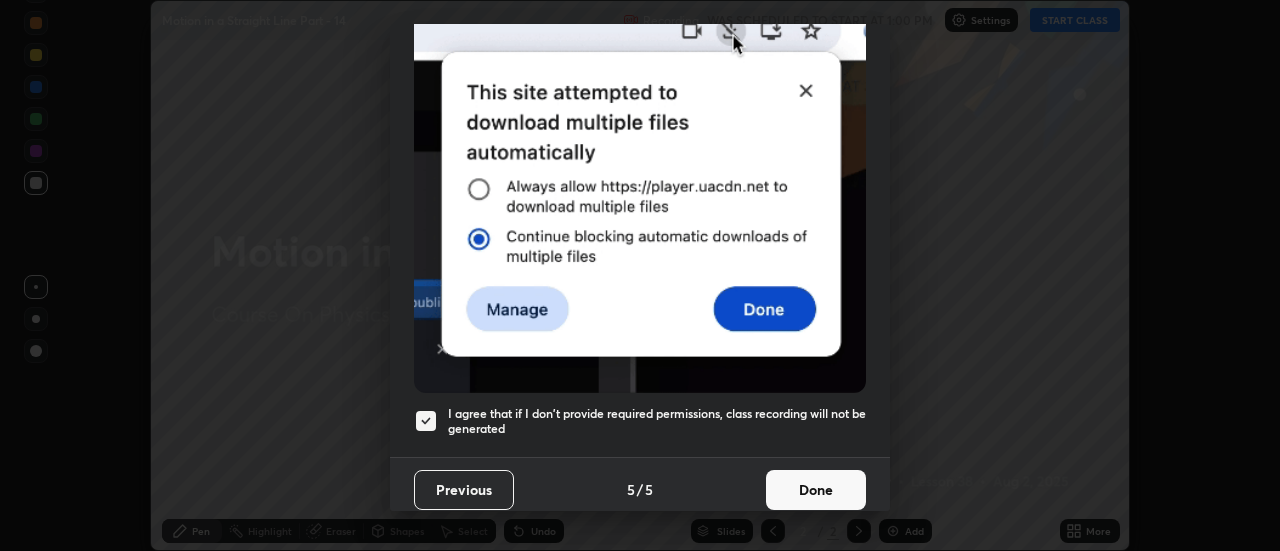 click on "Done" at bounding box center (816, 490) 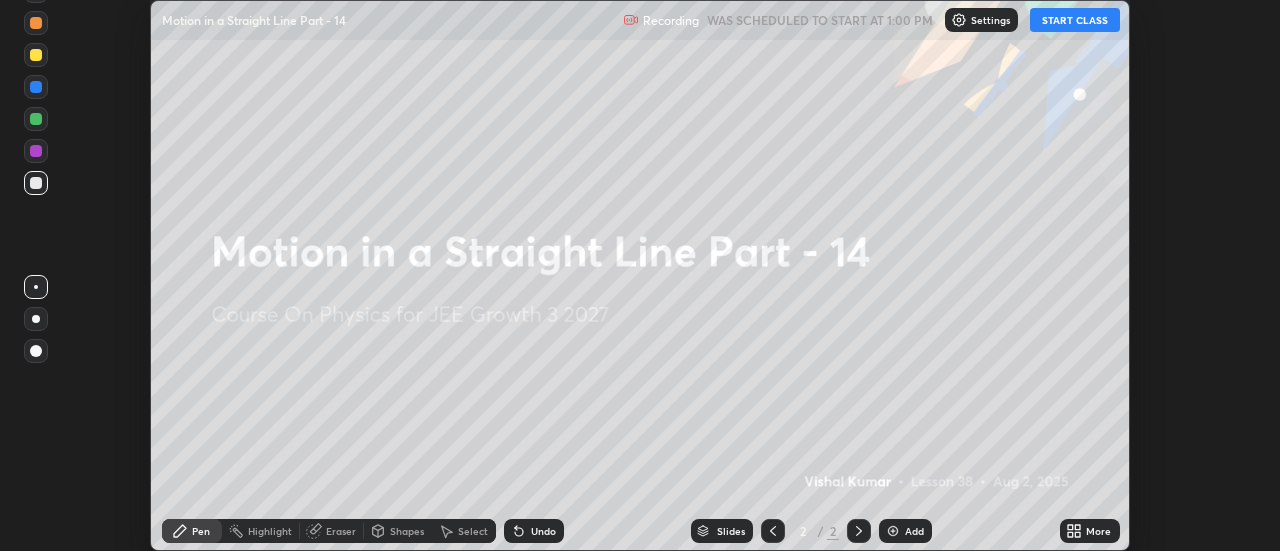 click 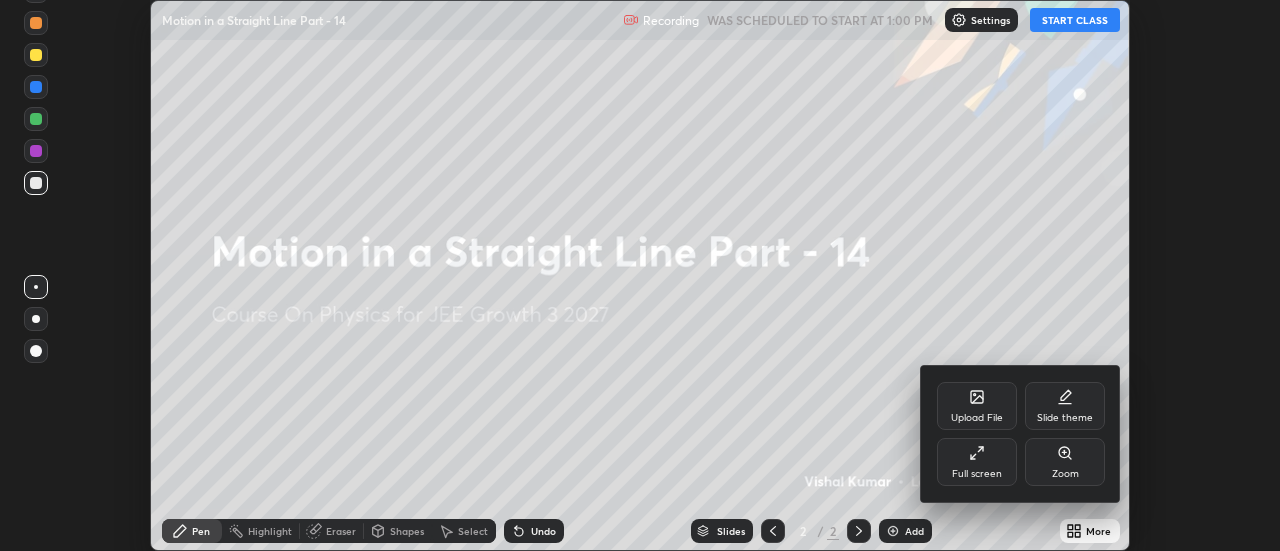 click on "Full screen" at bounding box center (977, 462) 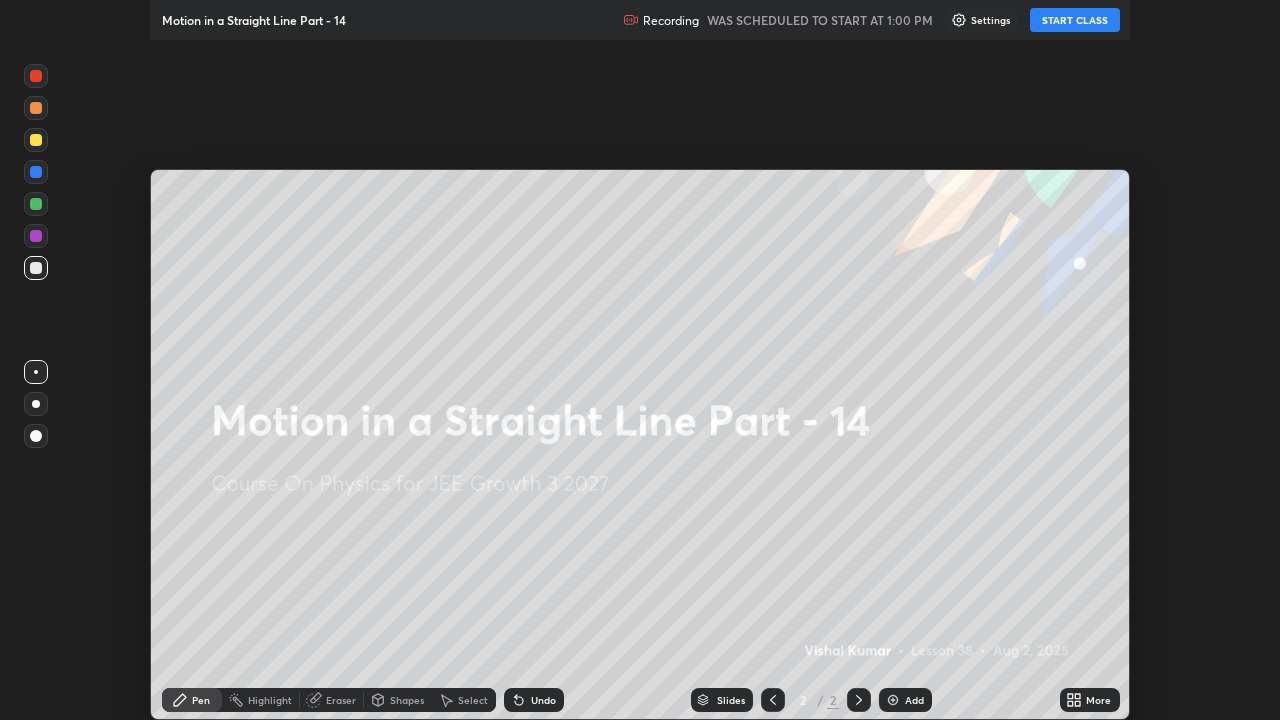 scroll, scrollTop: 99280, scrollLeft: 98720, axis: both 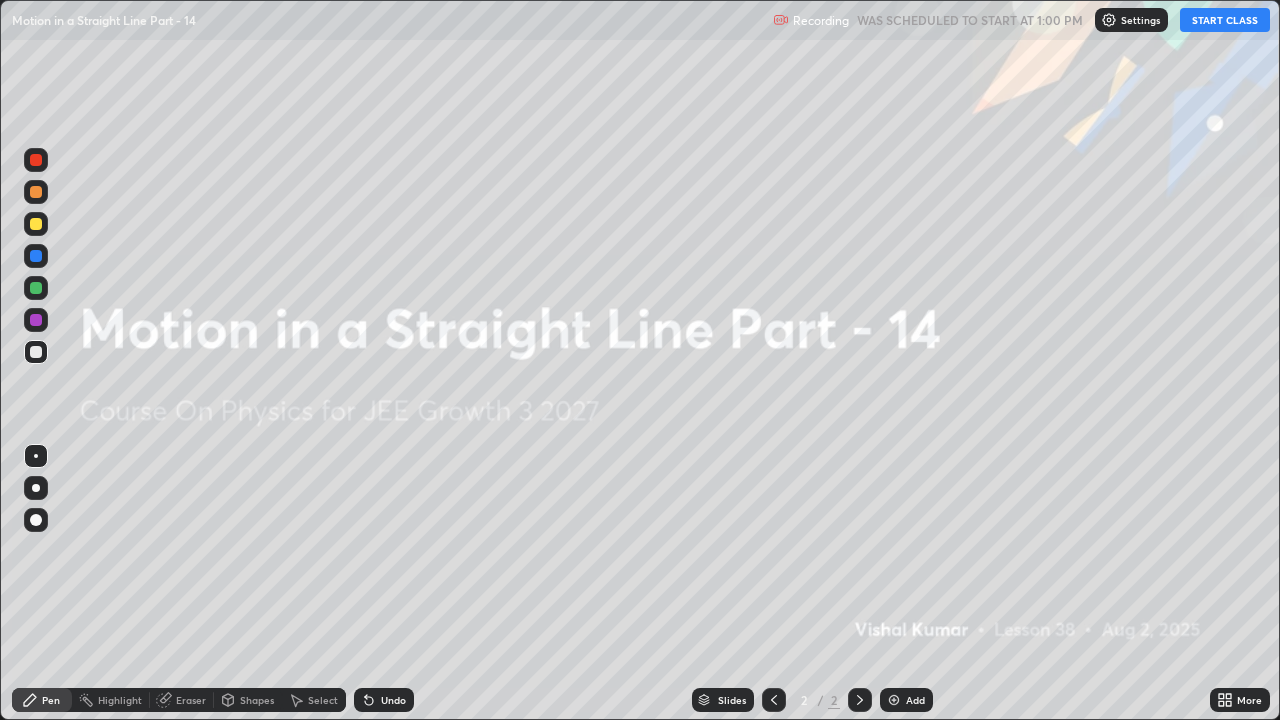 click on "START CLASS" at bounding box center (1225, 20) 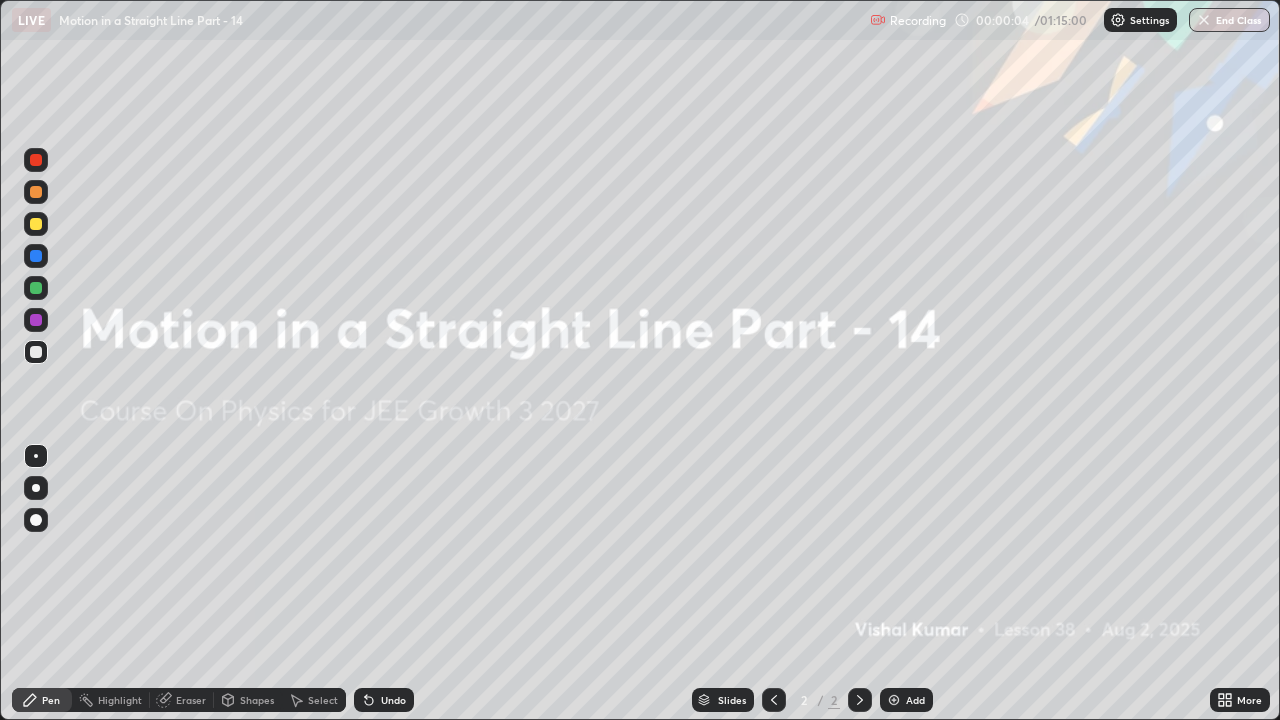 click at bounding box center (894, 700) 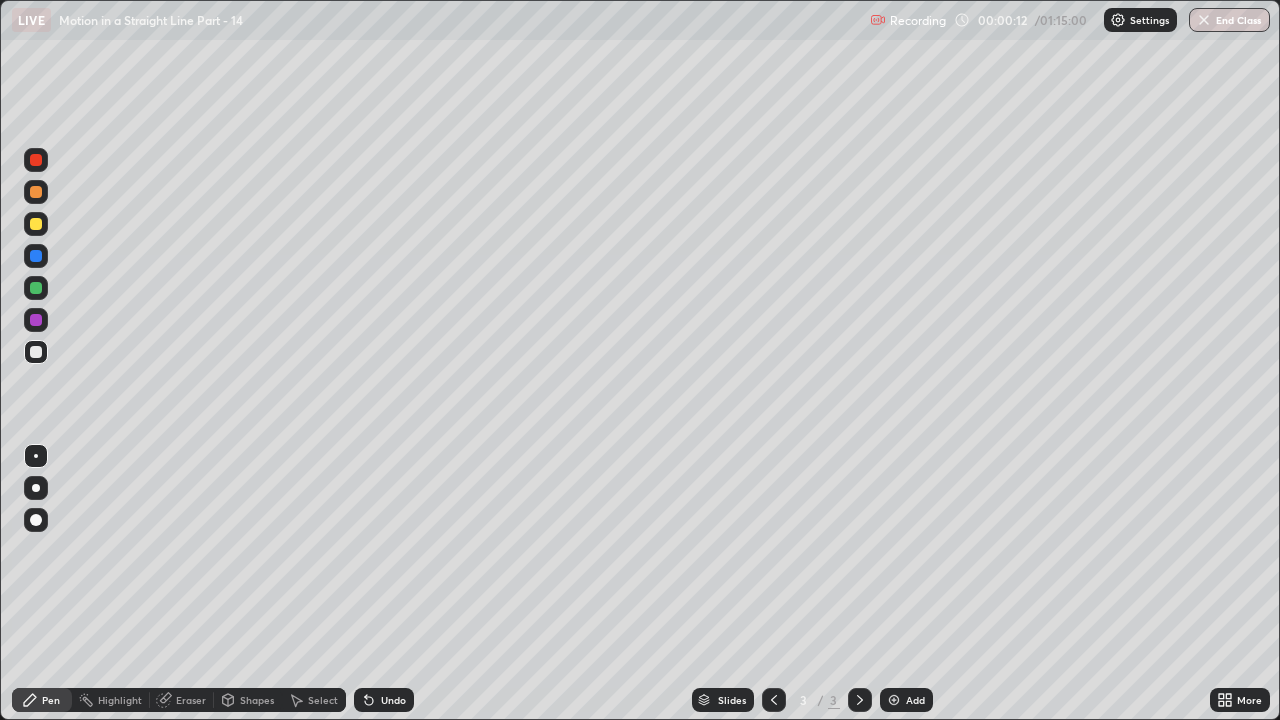 click at bounding box center (36, 224) 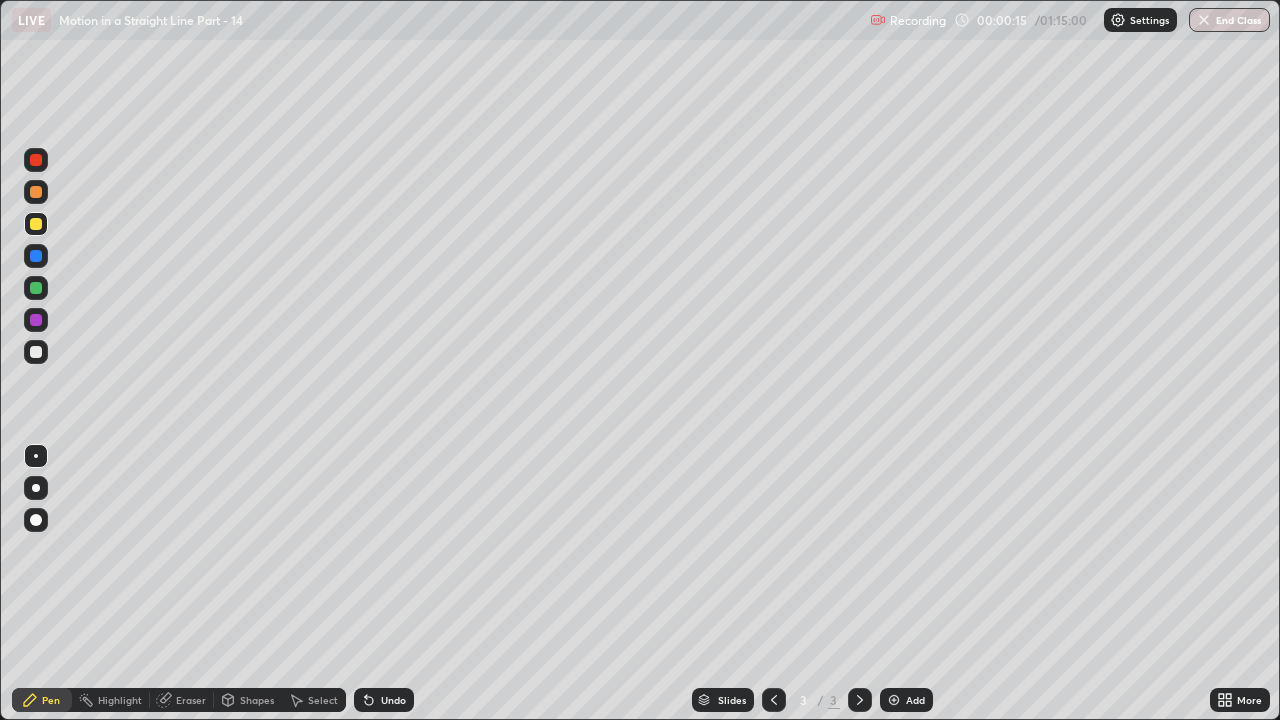 click at bounding box center (36, 488) 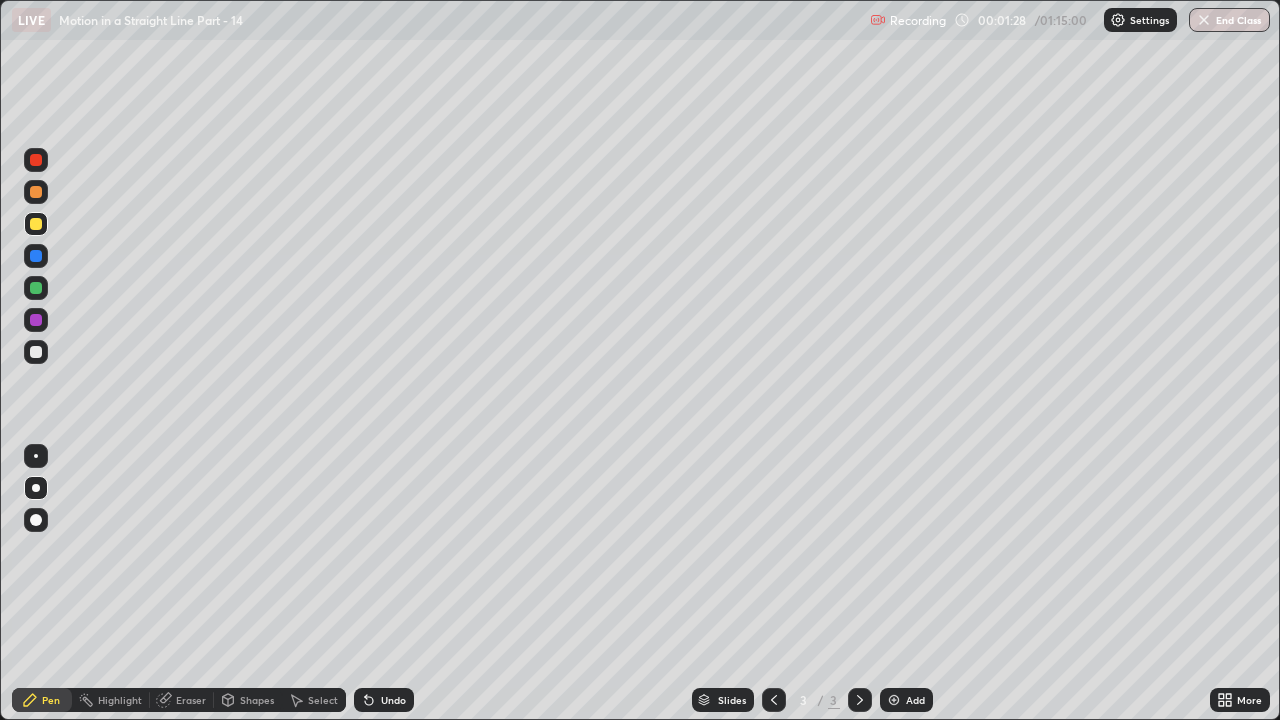 click on "Undo" at bounding box center [393, 700] 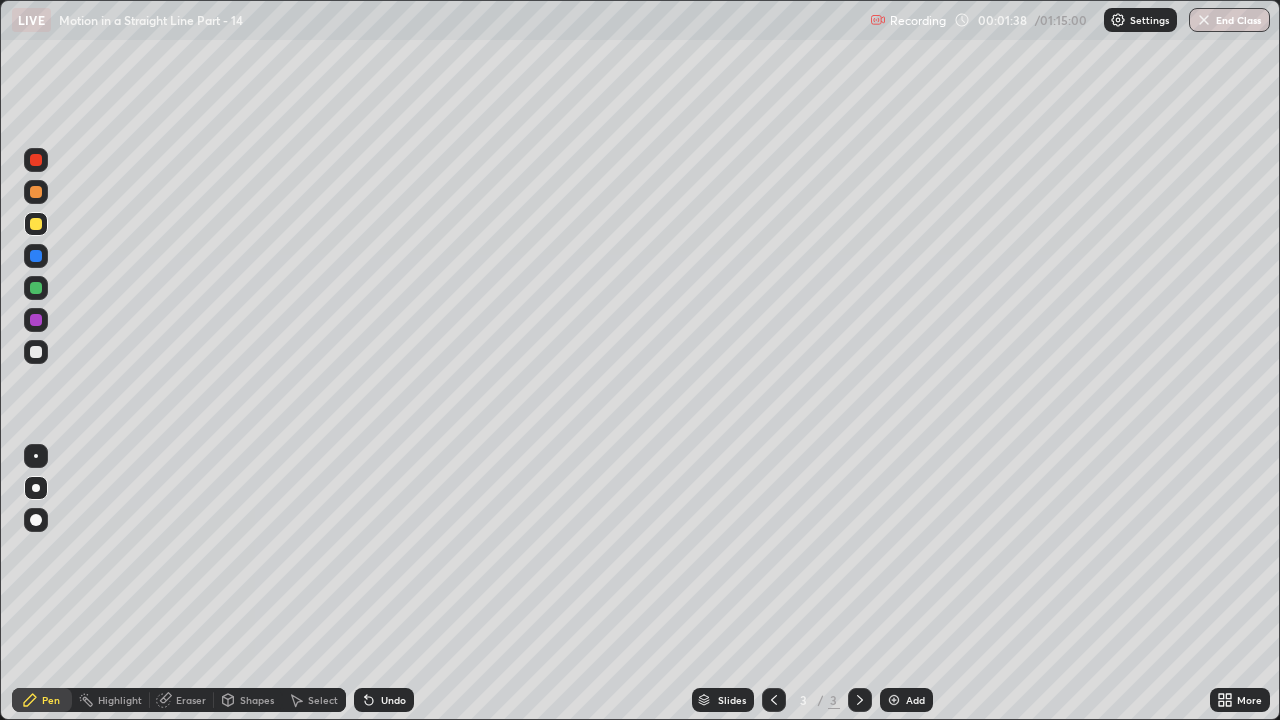 click on "Undo" at bounding box center (384, 700) 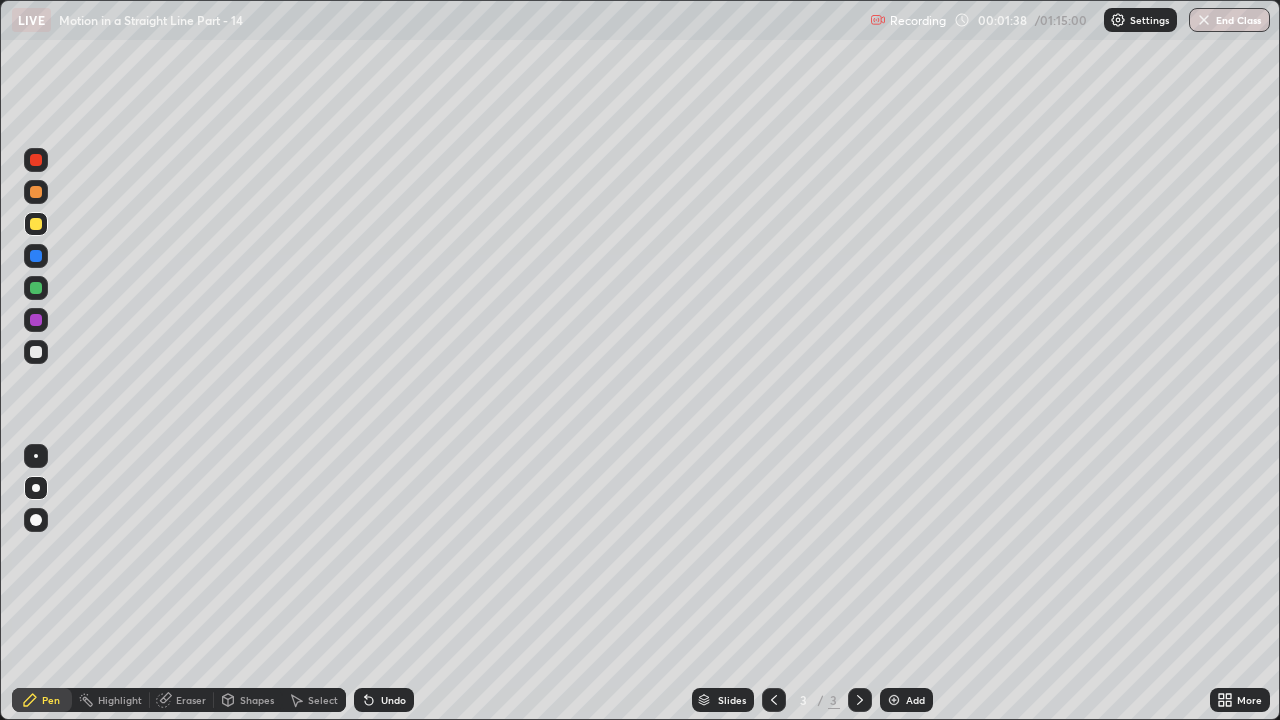 click 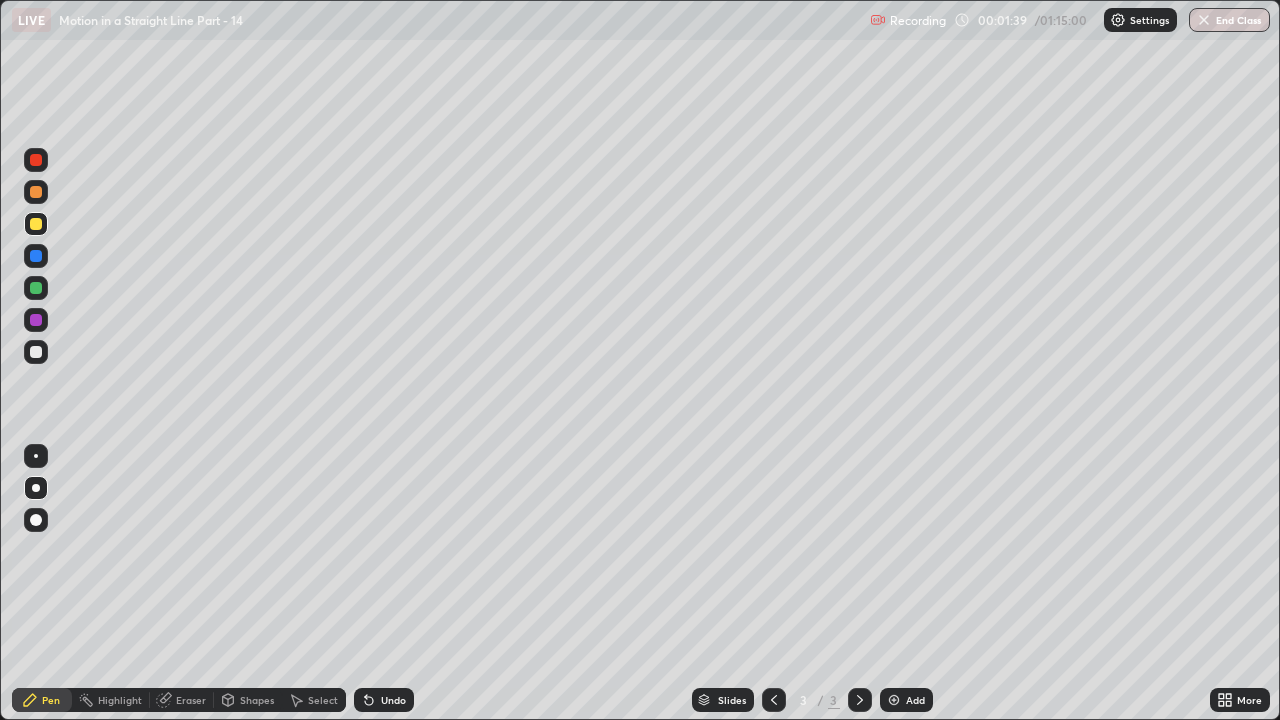 click on "Undo" at bounding box center (393, 700) 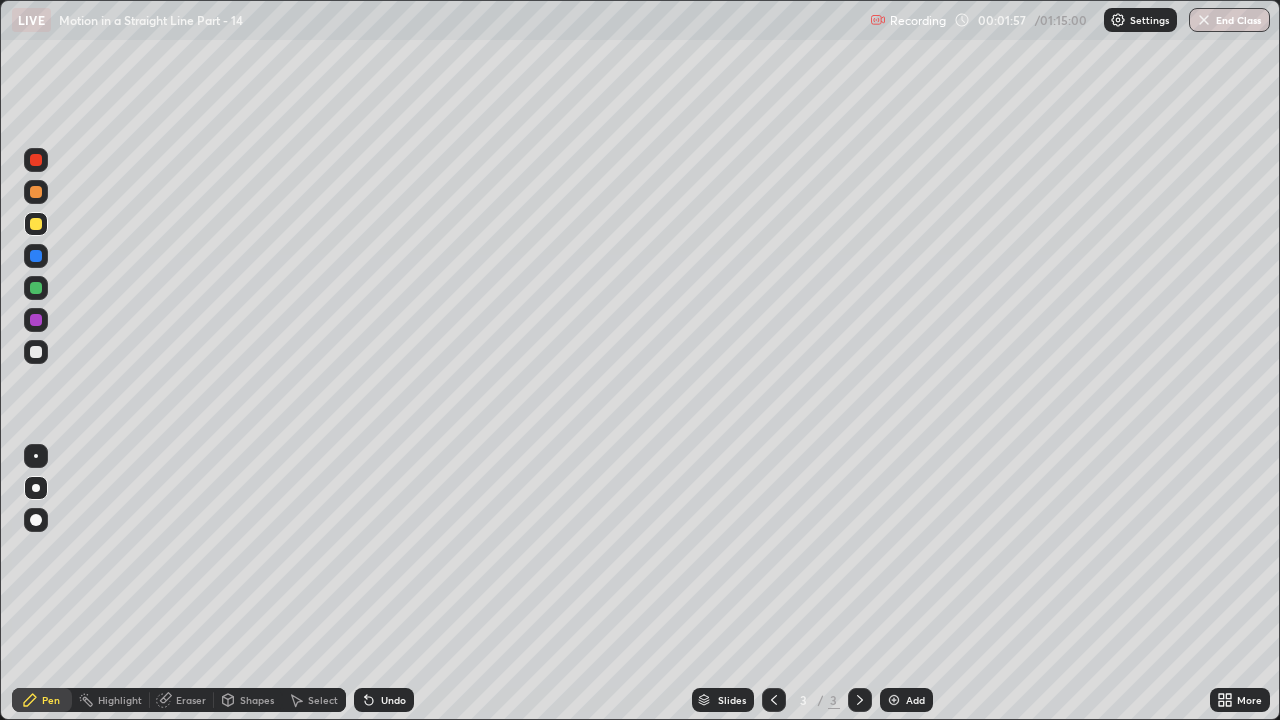 click on "Eraser" at bounding box center [182, 700] 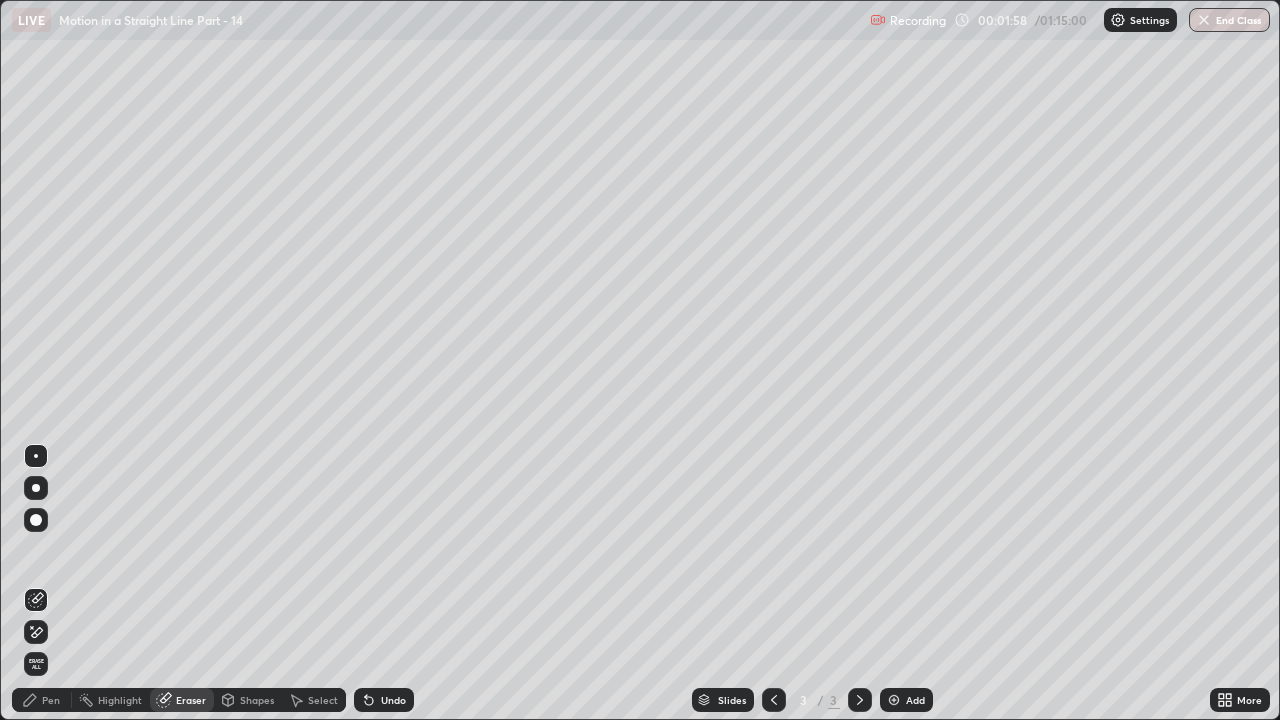 click on "Erase all" at bounding box center [36, 664] 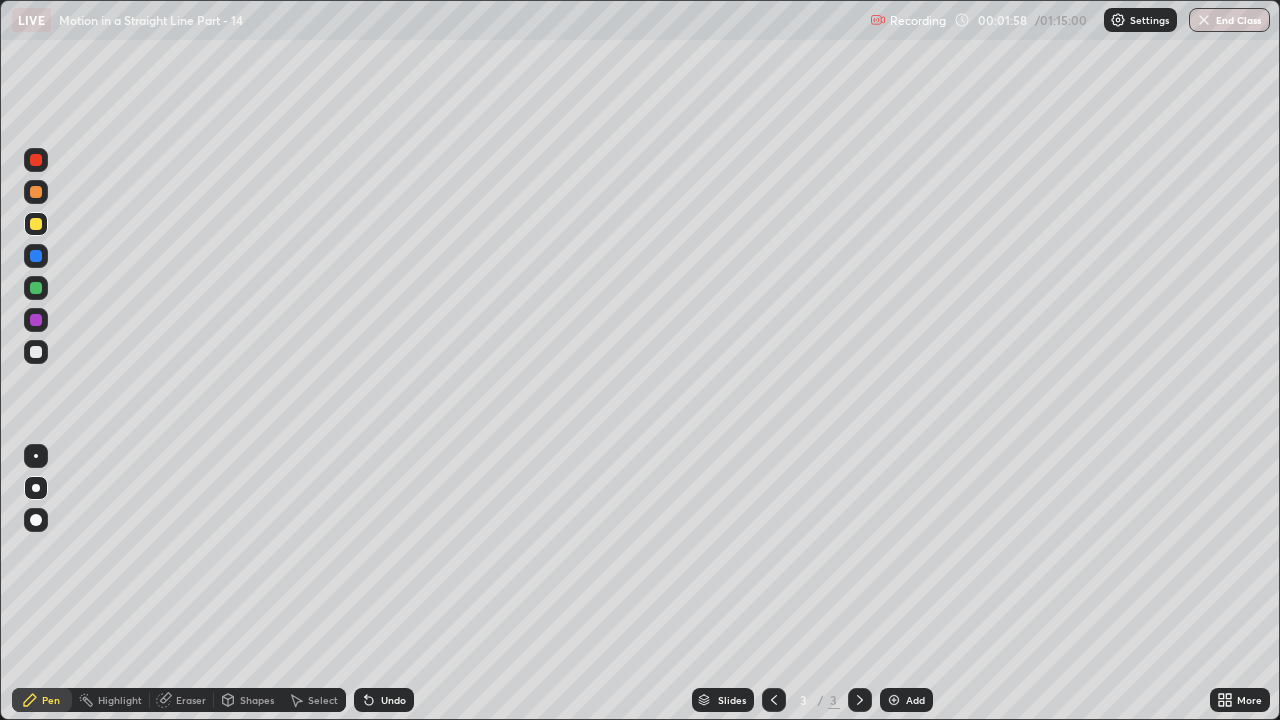 click on "Pen" at bounding box center [42, 700] 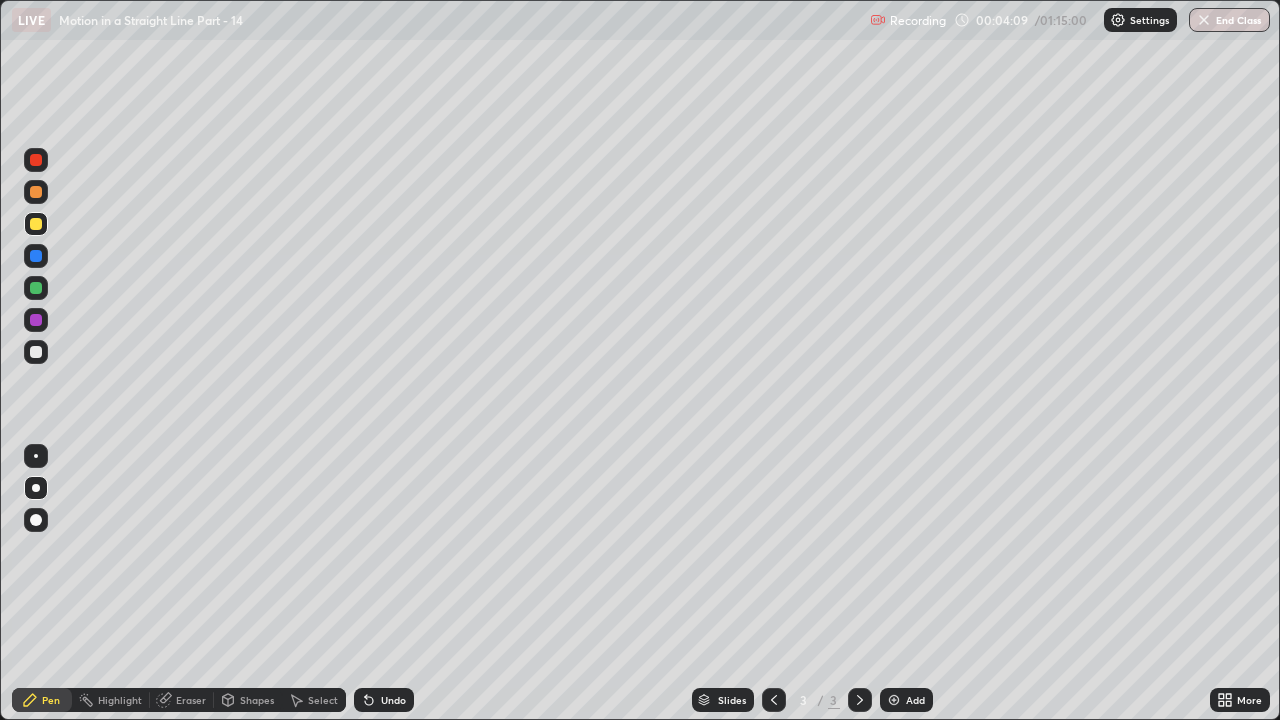 click 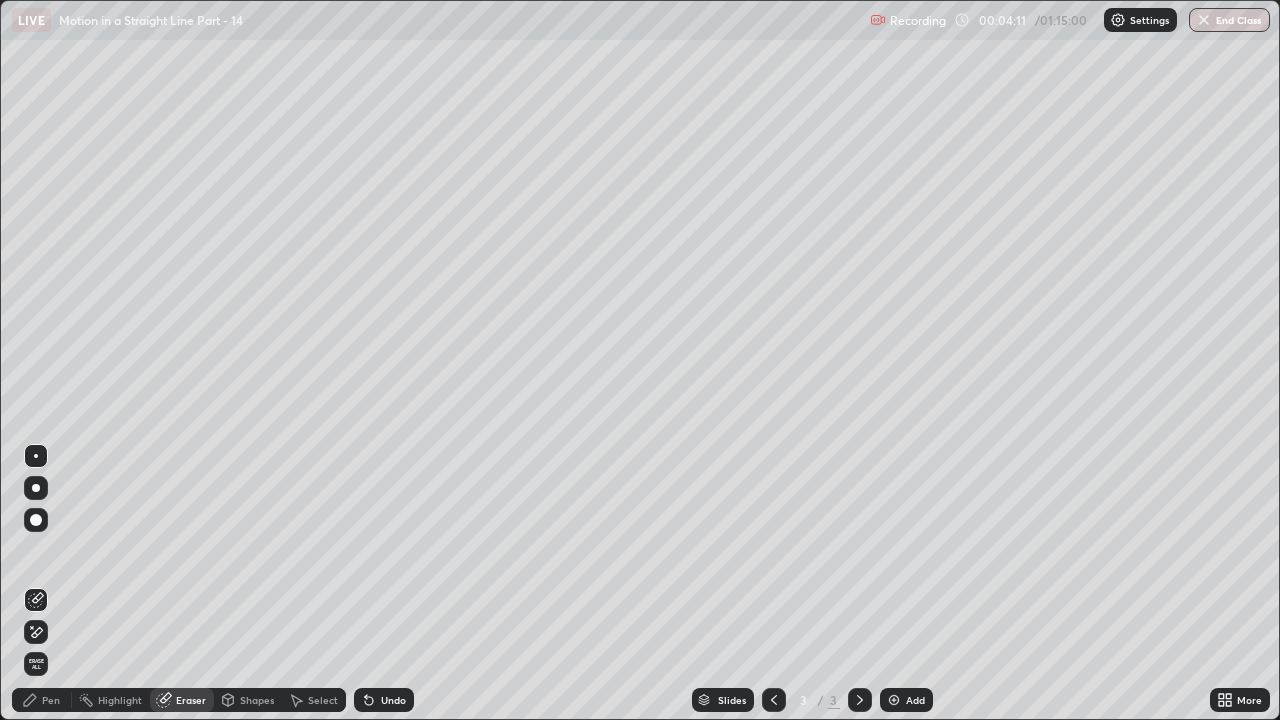 click on "Pen" at bounding box center (42, 700) 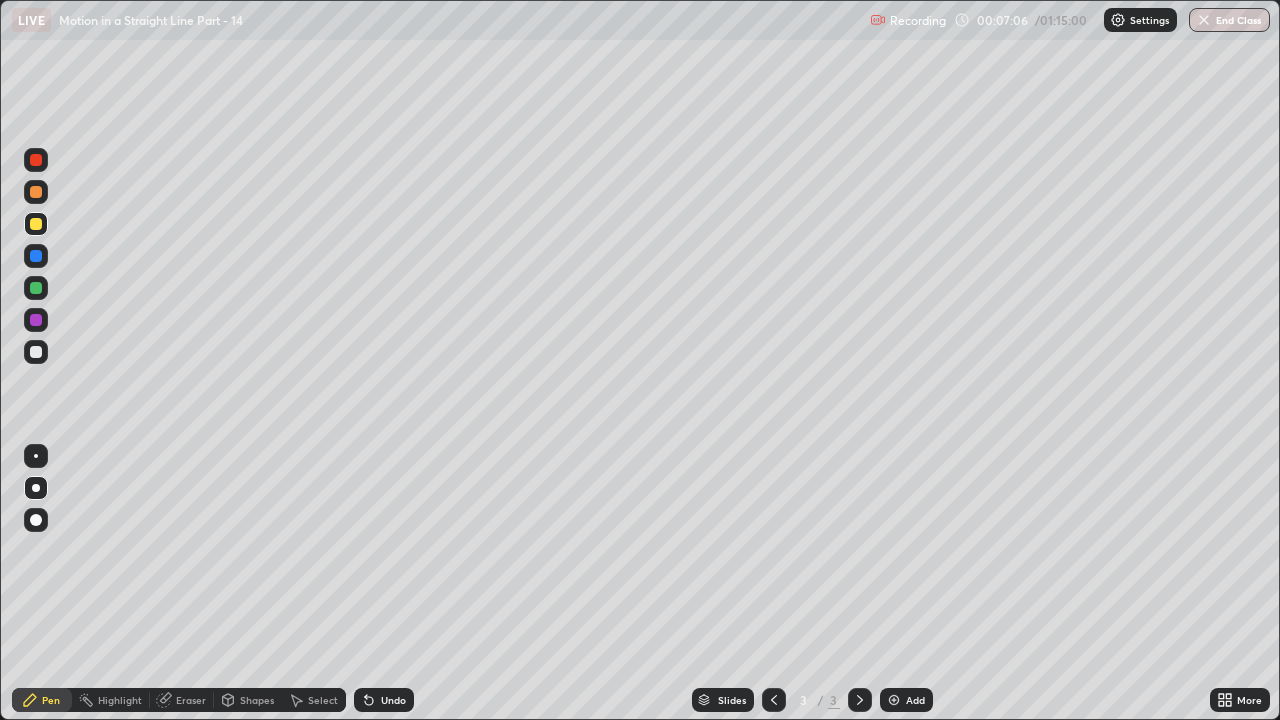 click on "Undo" at bounding box center [393, 700] 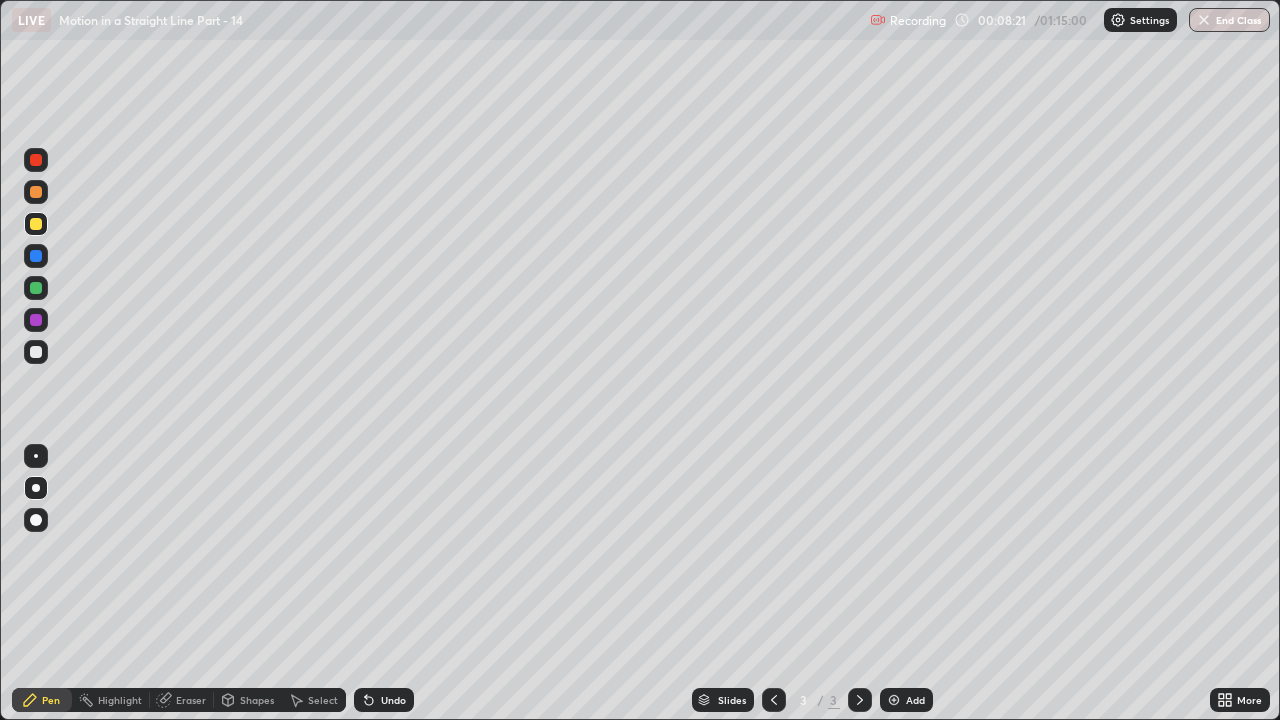 click at bounding box center (36, 288) 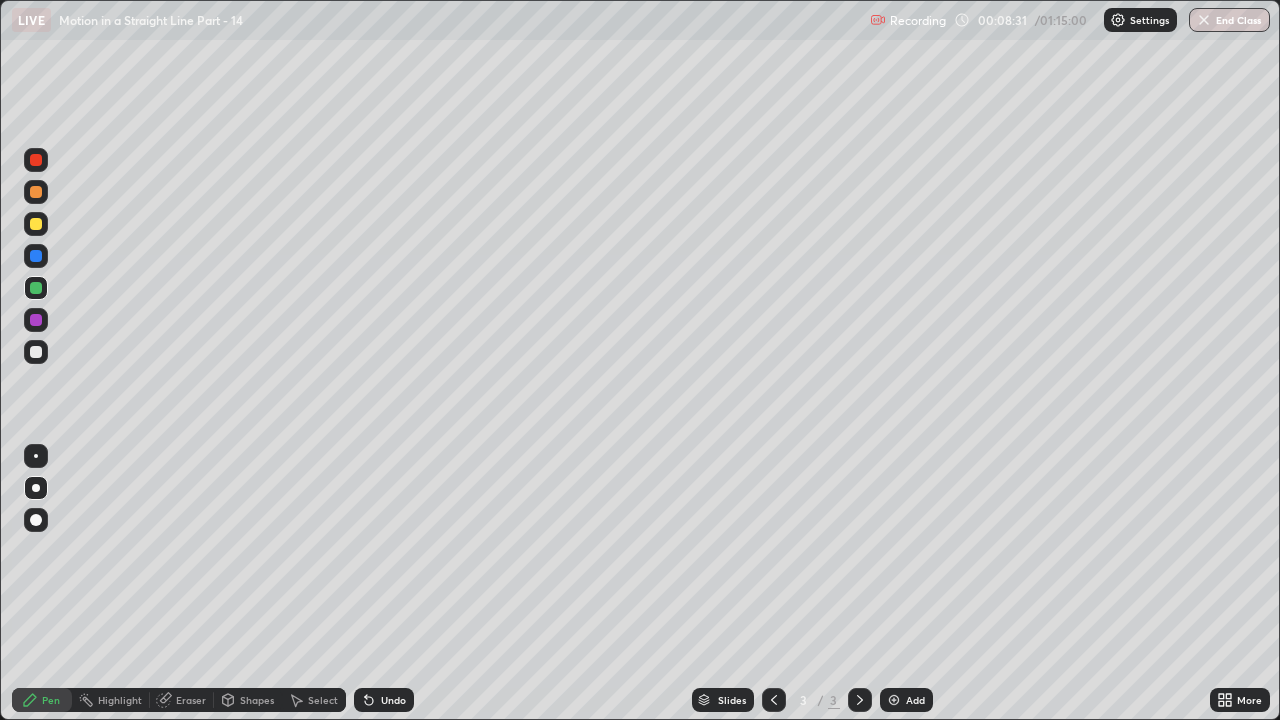 click at bounding box center (36, 352) 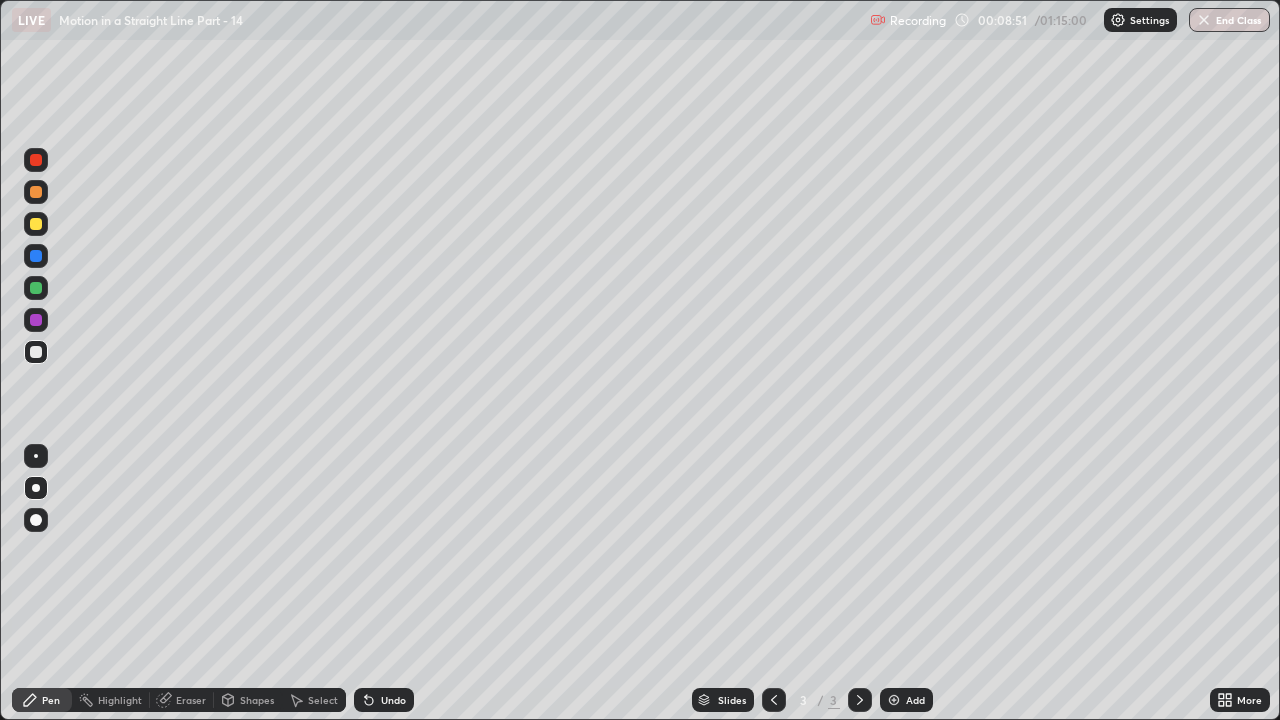 click at bounding box center (36, 288) 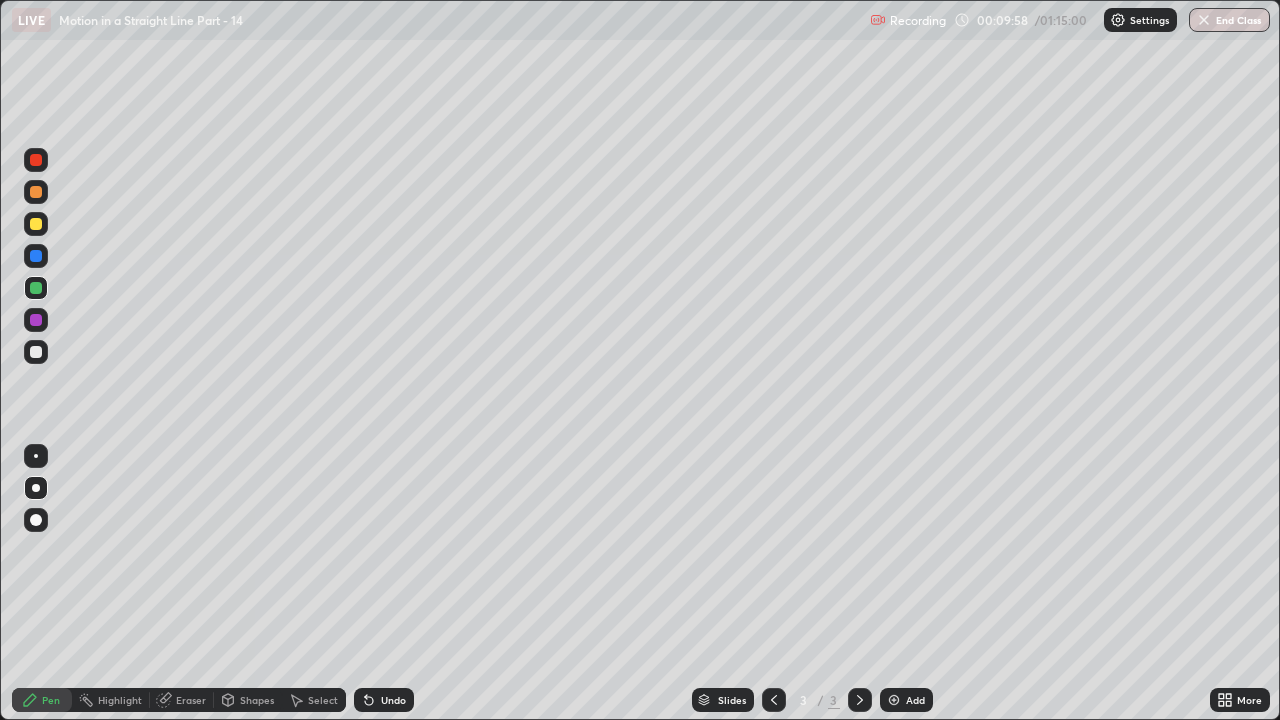 click 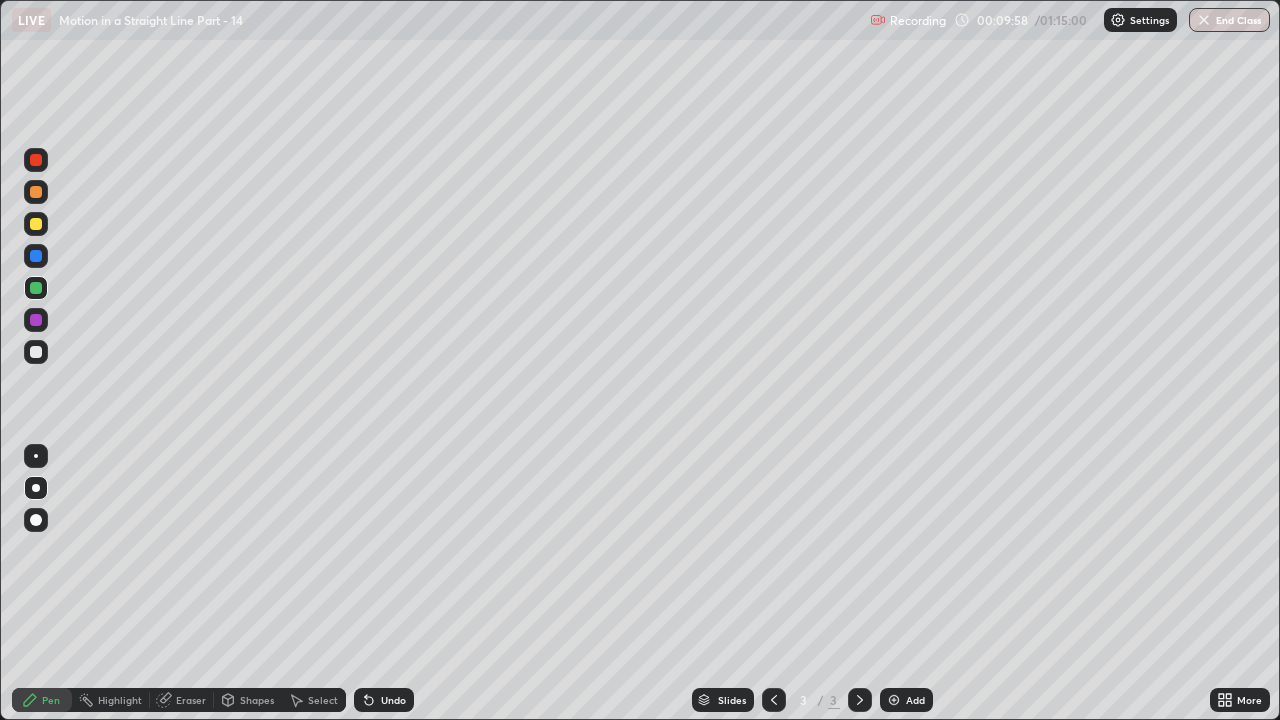 click 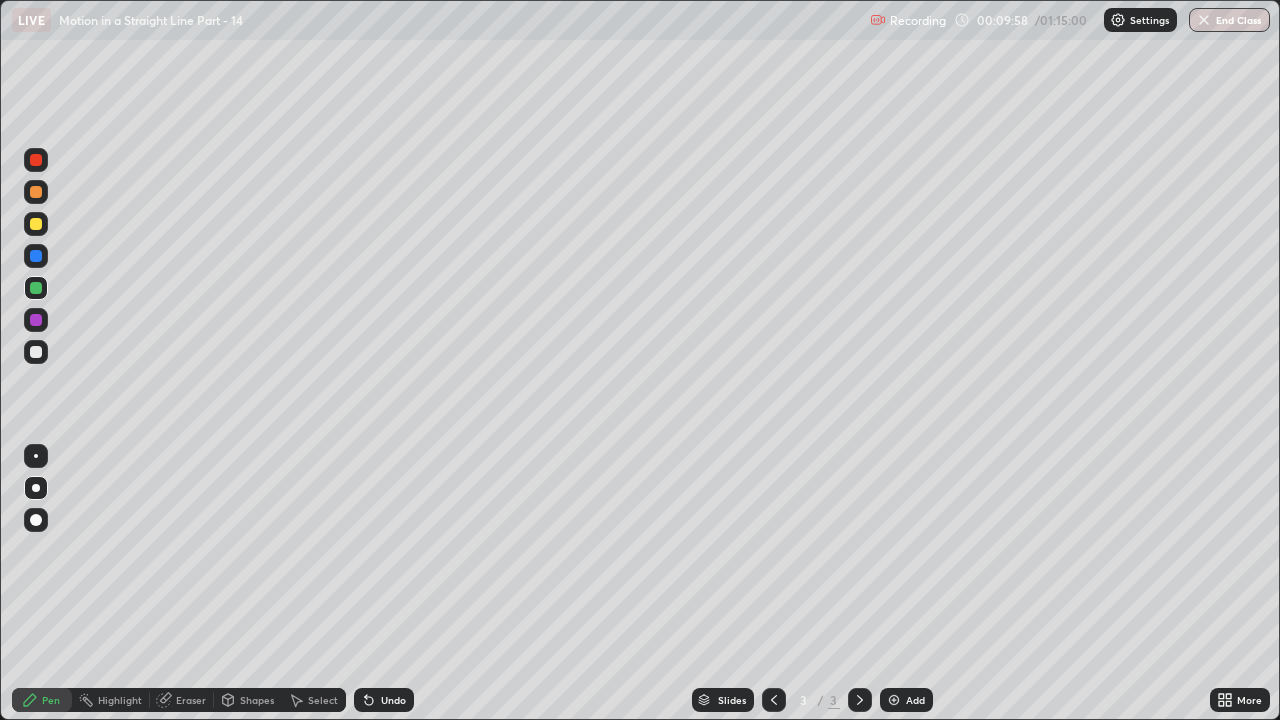 click on "Undo" at bounding box center (384, 700) 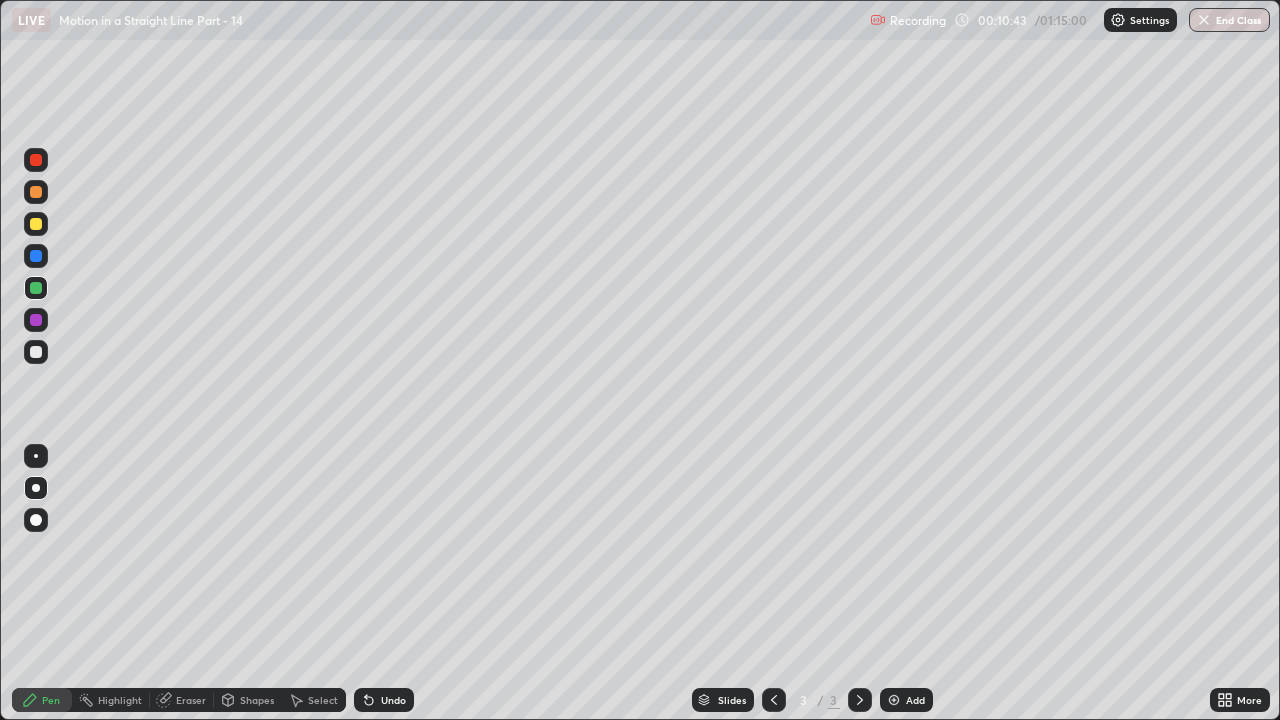 click on "Add" at bounding box center (915, 700) 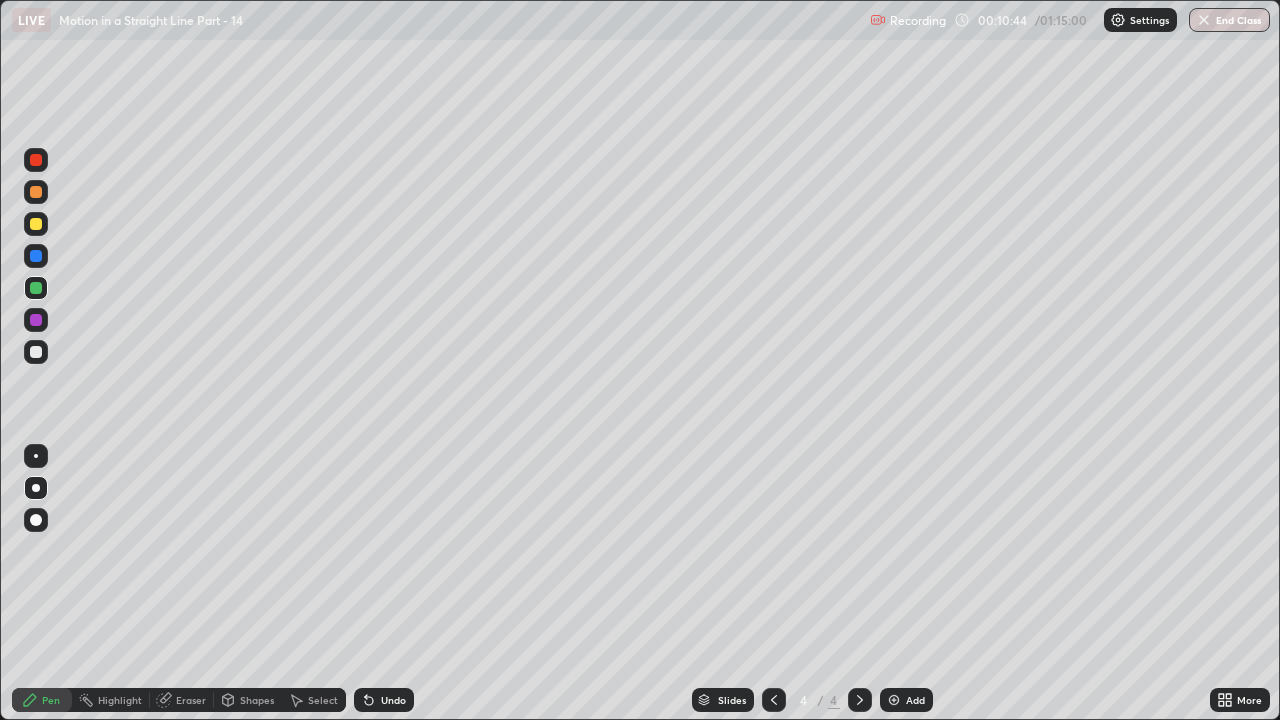 click at bounding box center [36, 224] 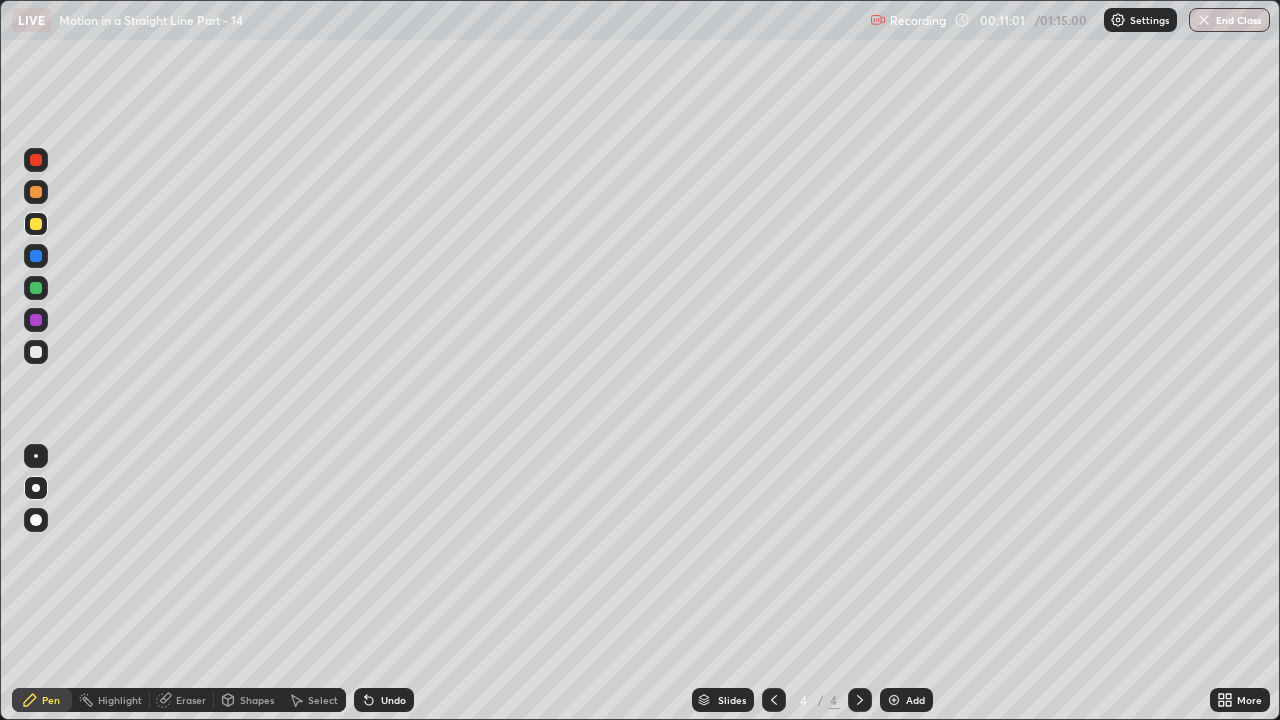 click on "Undo" at bounding box center (393, 700) 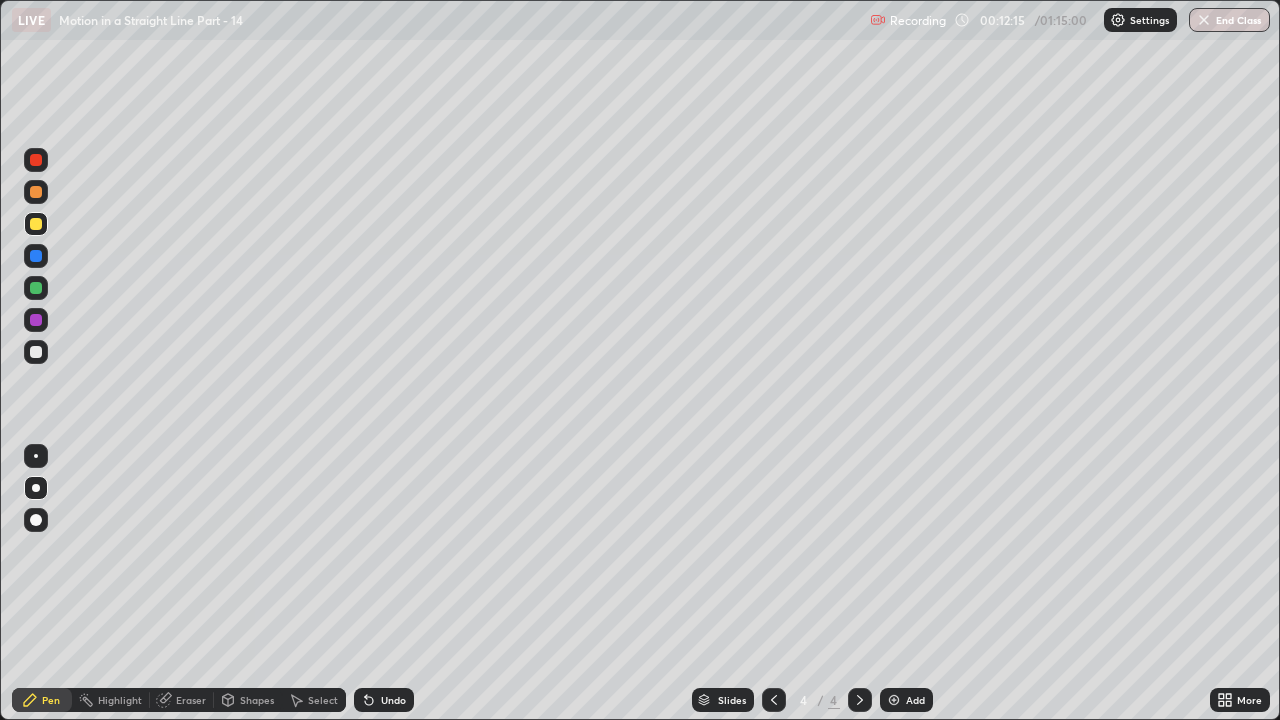click on "Undo" at bounding box center [393, 700] 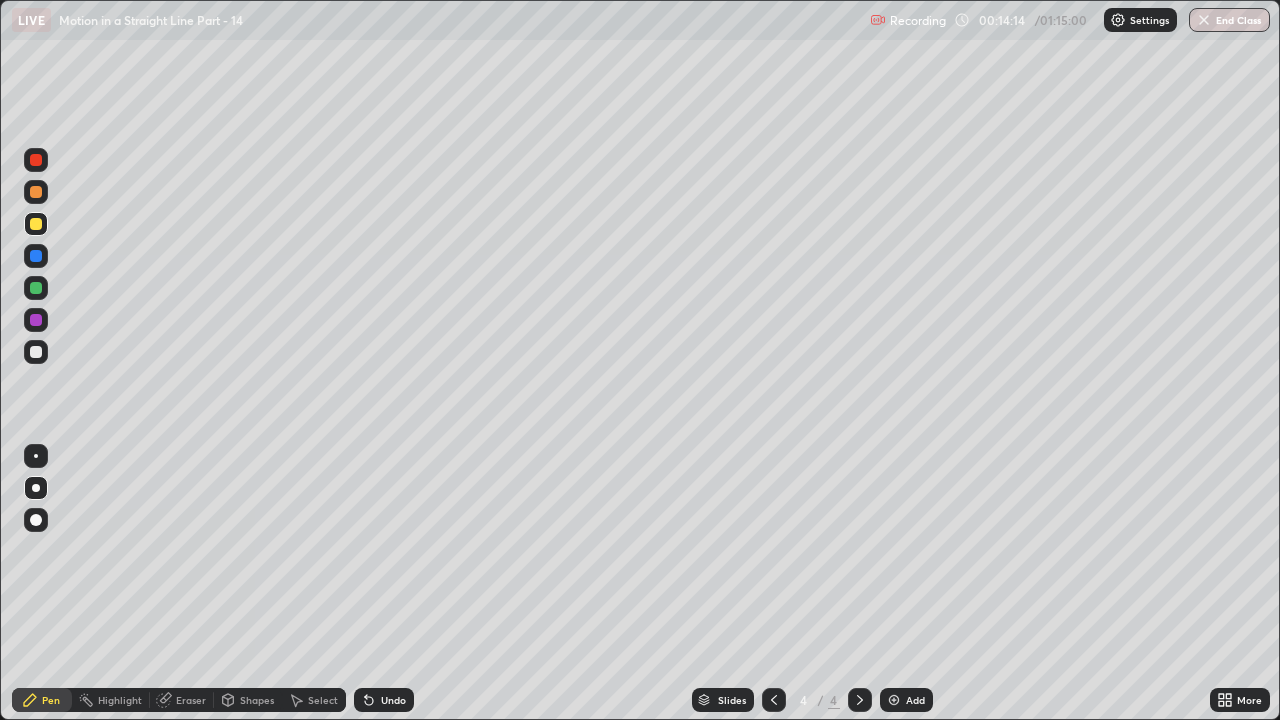 click 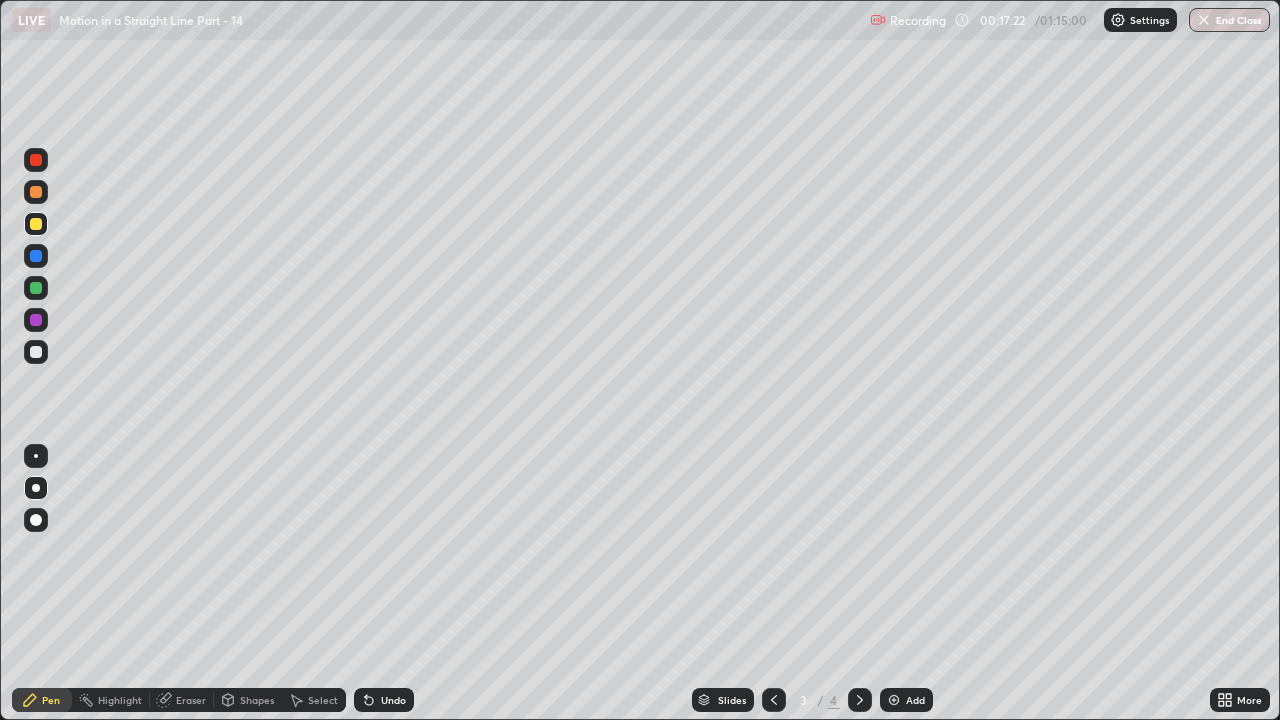 click 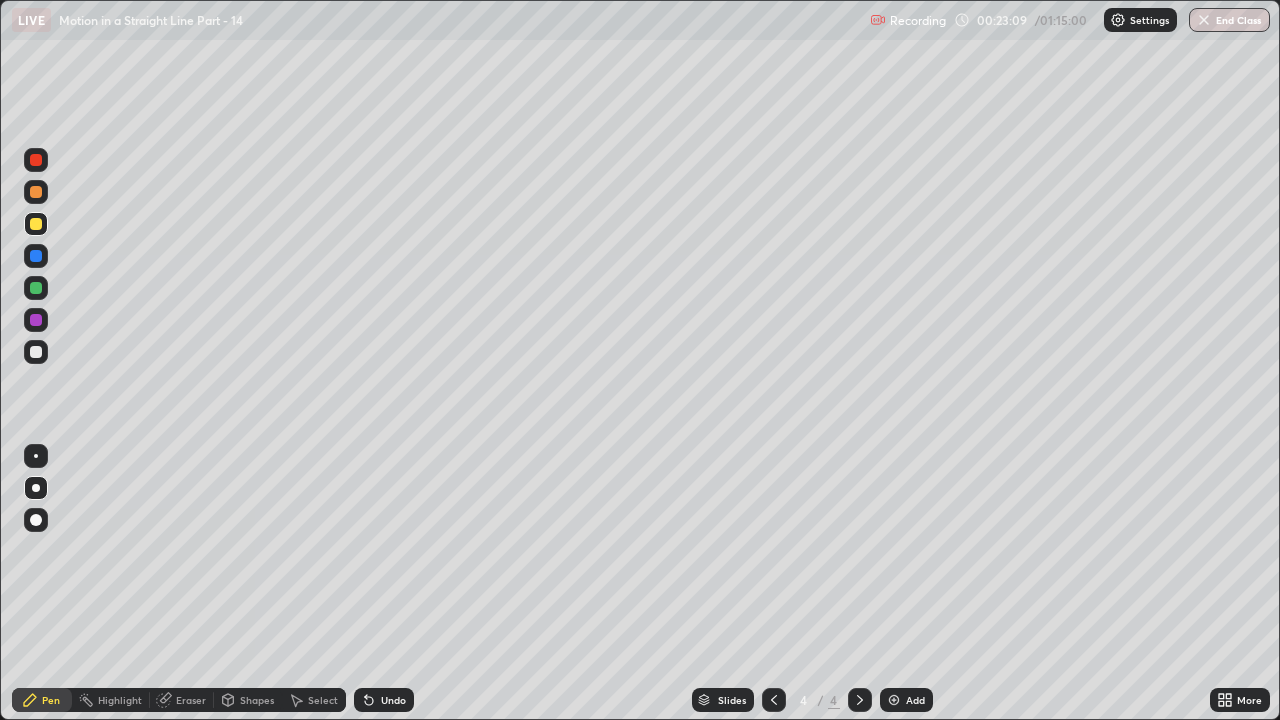 click on "Add" at bounding box center [906, 700] 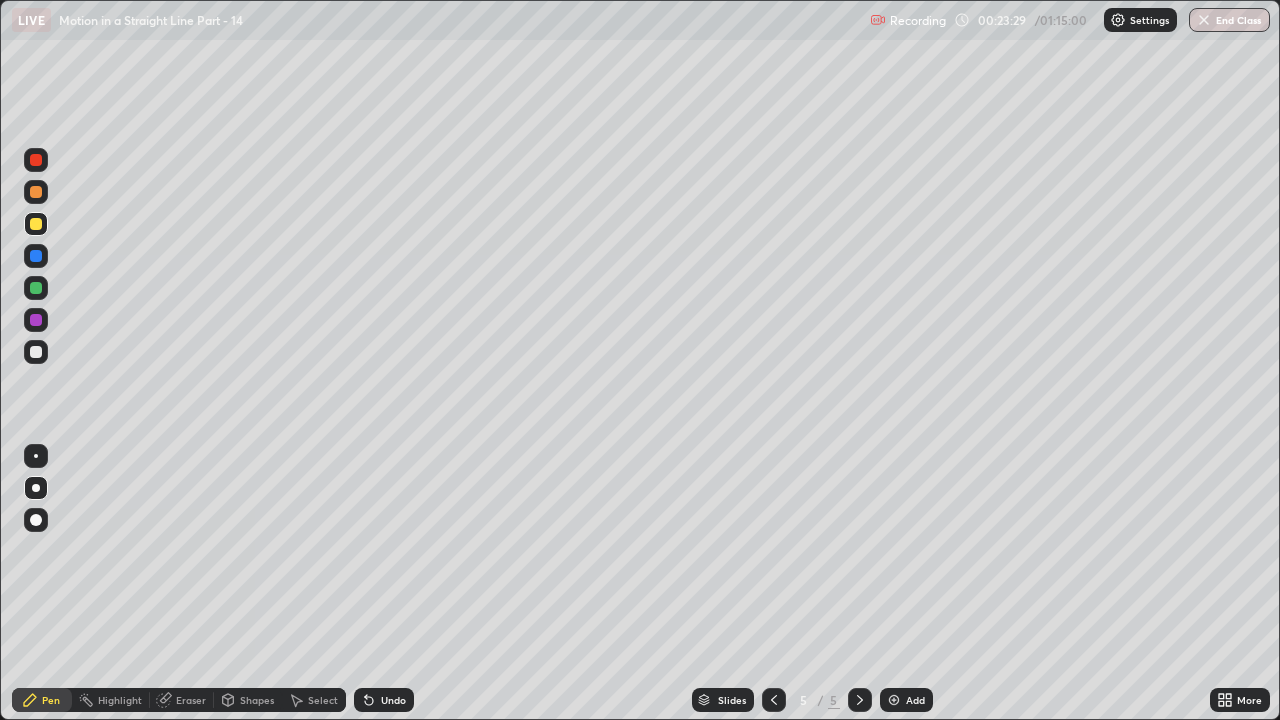 click on "Undo" at bounding box center [384, 700] 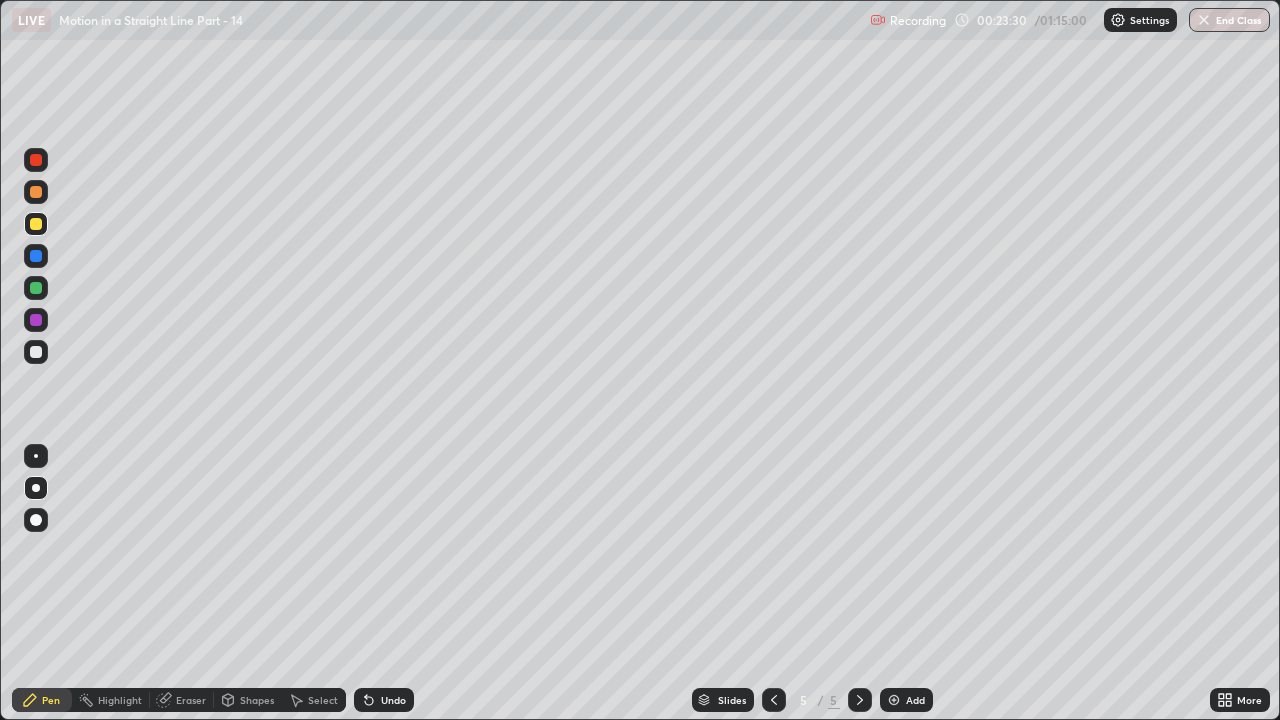 click on "Undo" at bounding box center [393, 700] 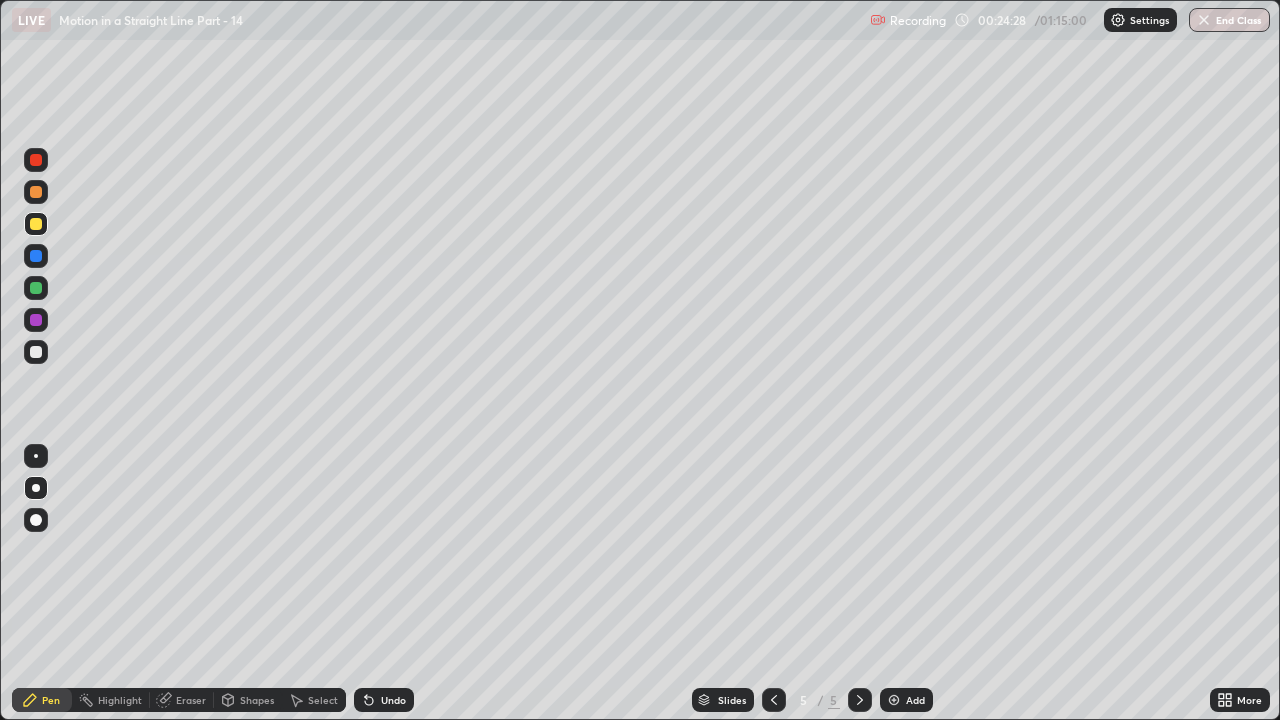 click at bounding box center (36, 160) 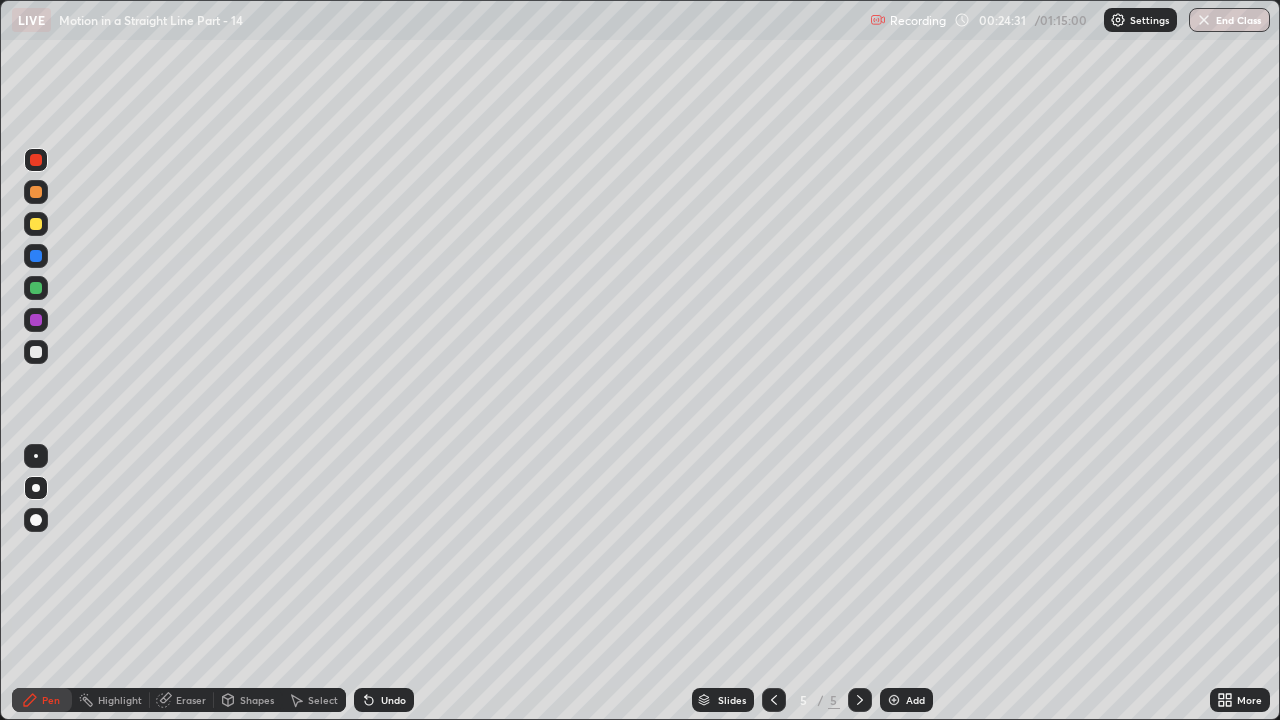 click at bounding box center [36, 224] 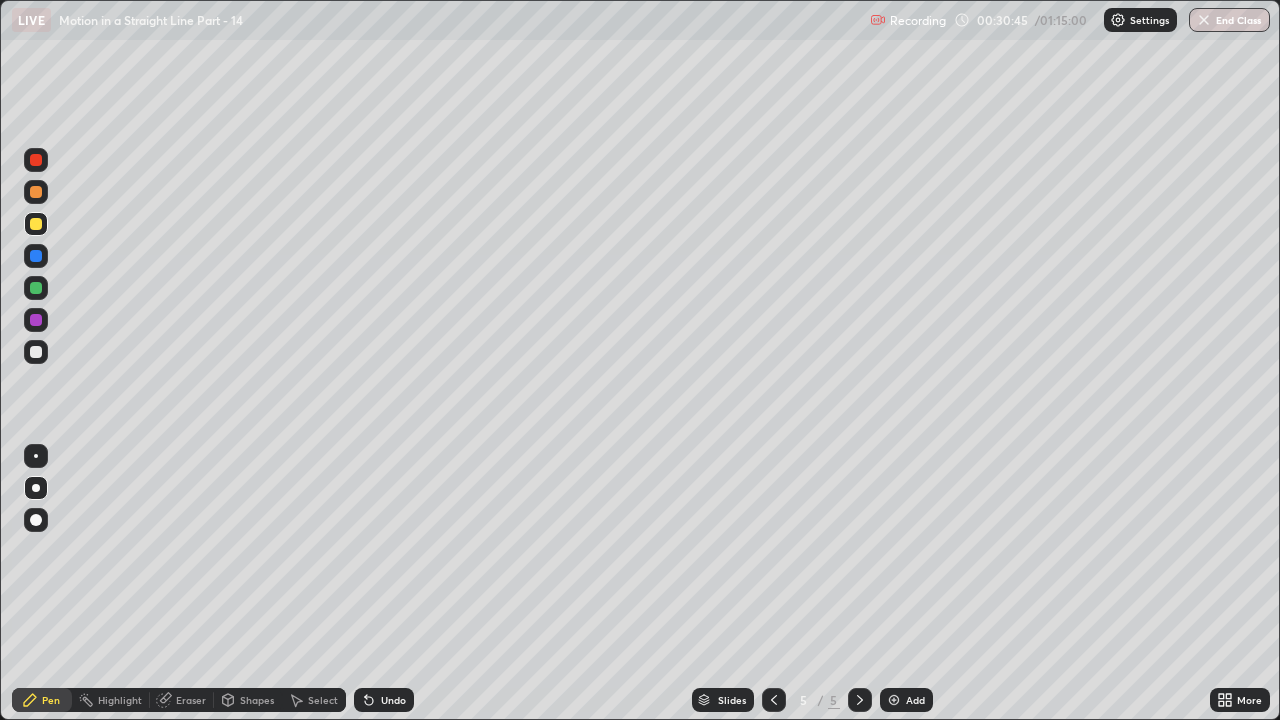 click at bounding box center [36, 352] 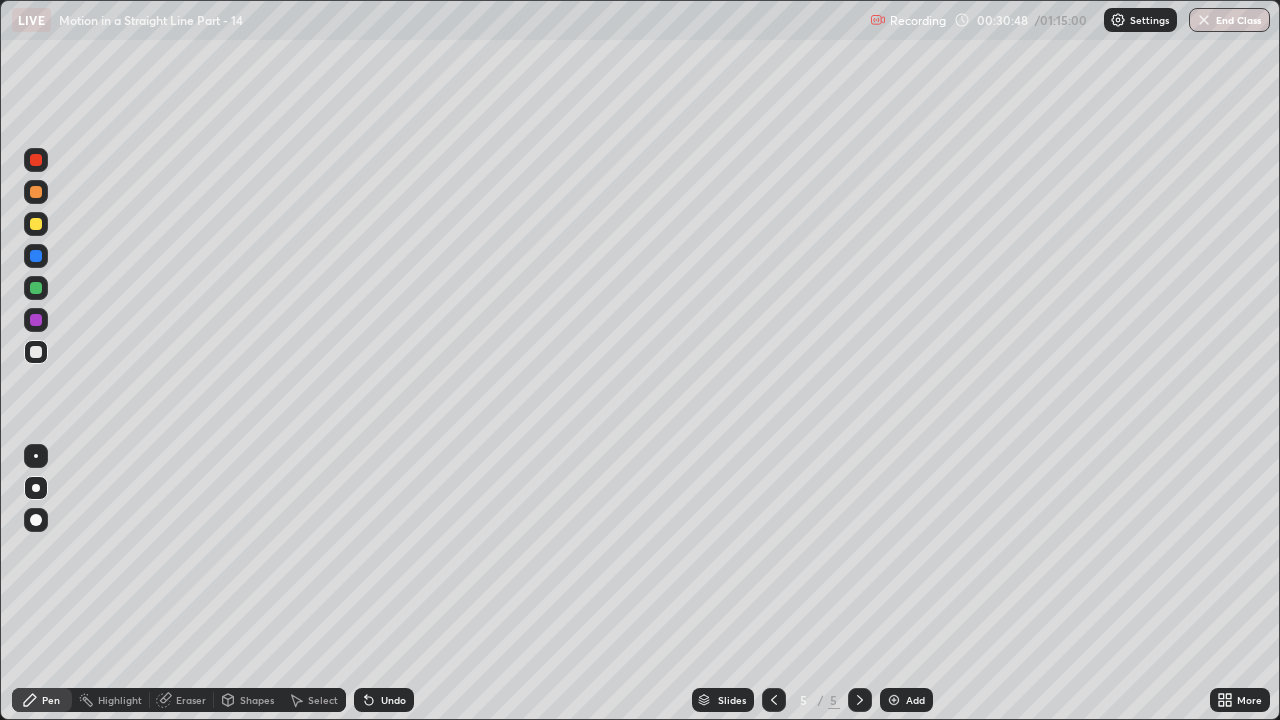 click on "Undo" at bounding box center [393, 700] 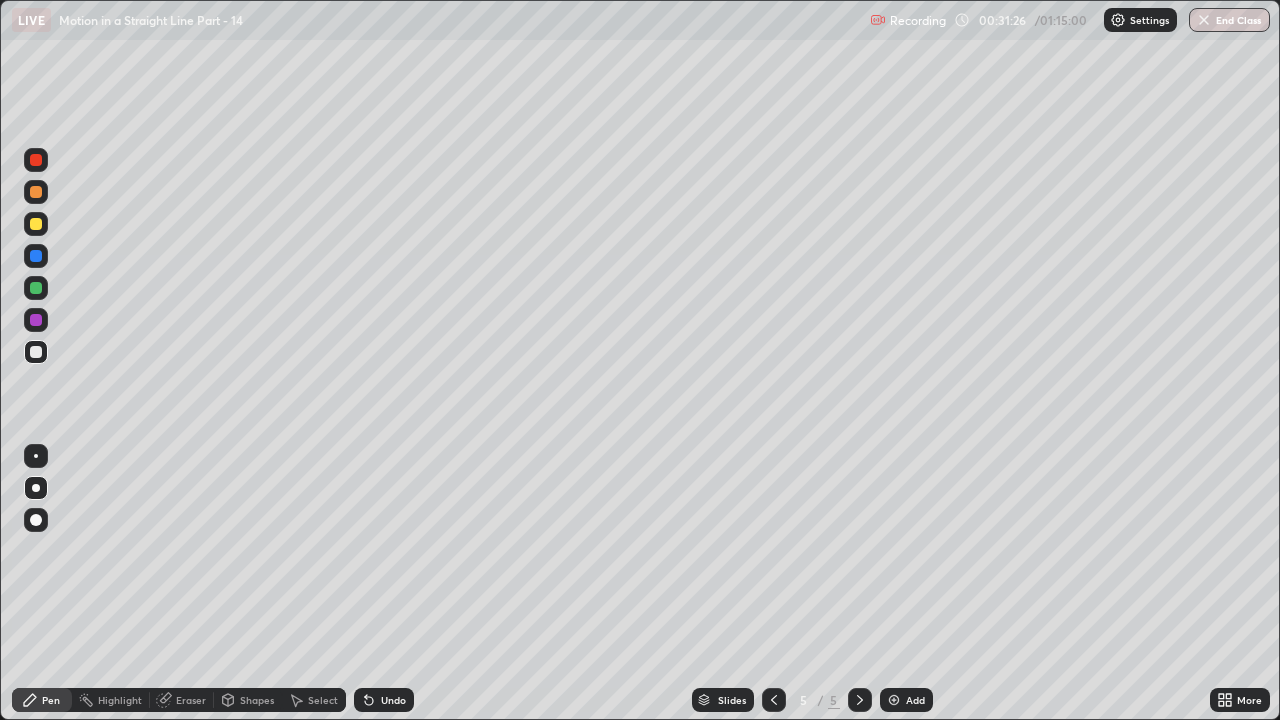 click at bounding box center [36, 288] 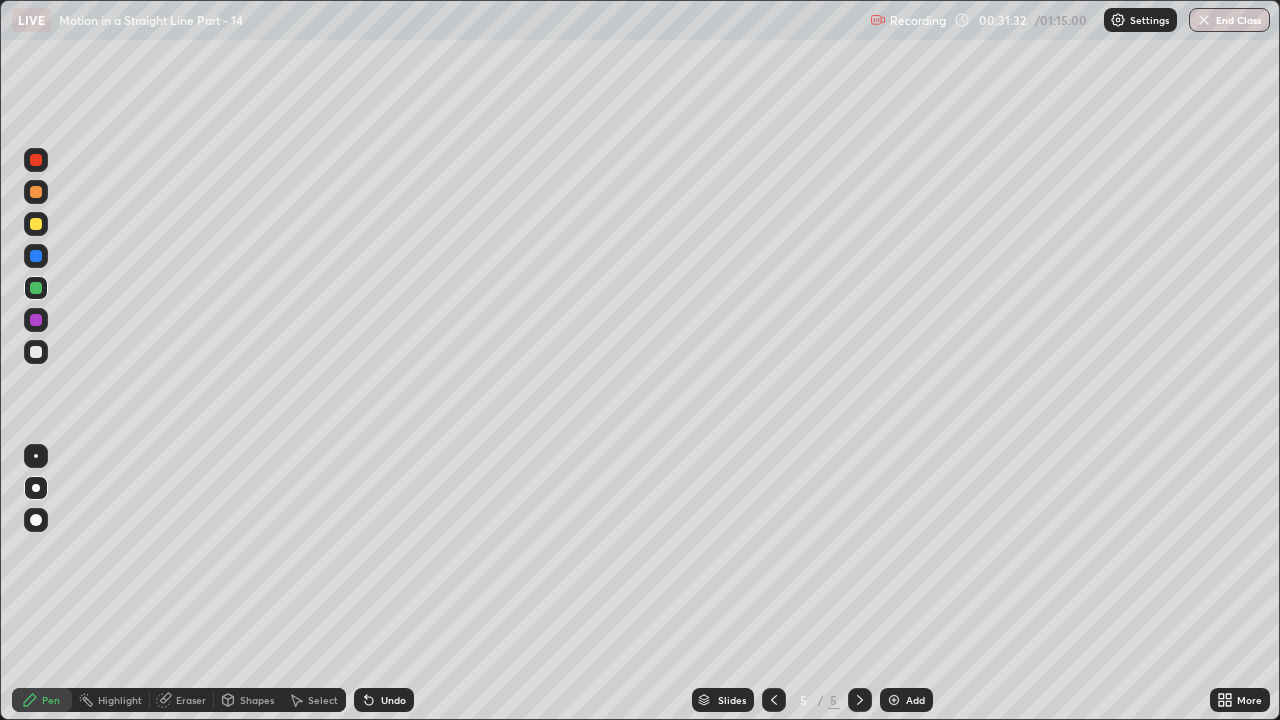 click on "Undo" at bounding box center (384, 700) 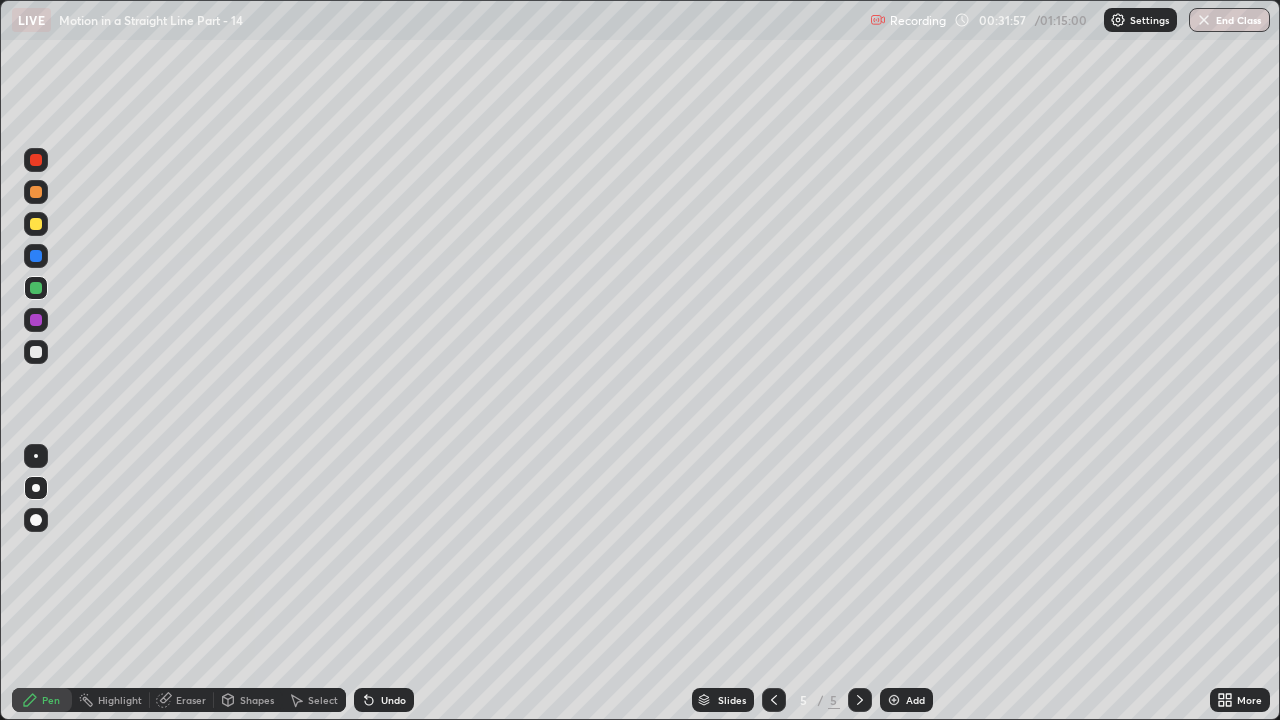 click at bounding box center [36, 320] 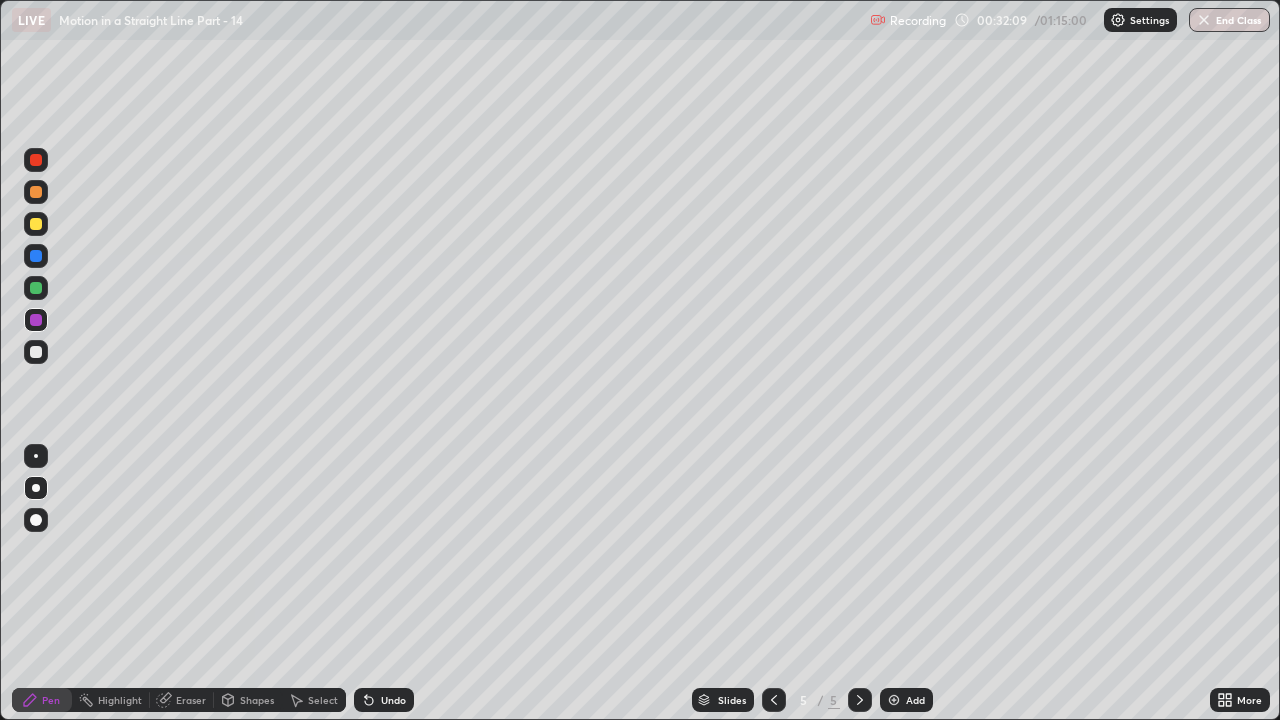 click at bounding box center [36, 288] 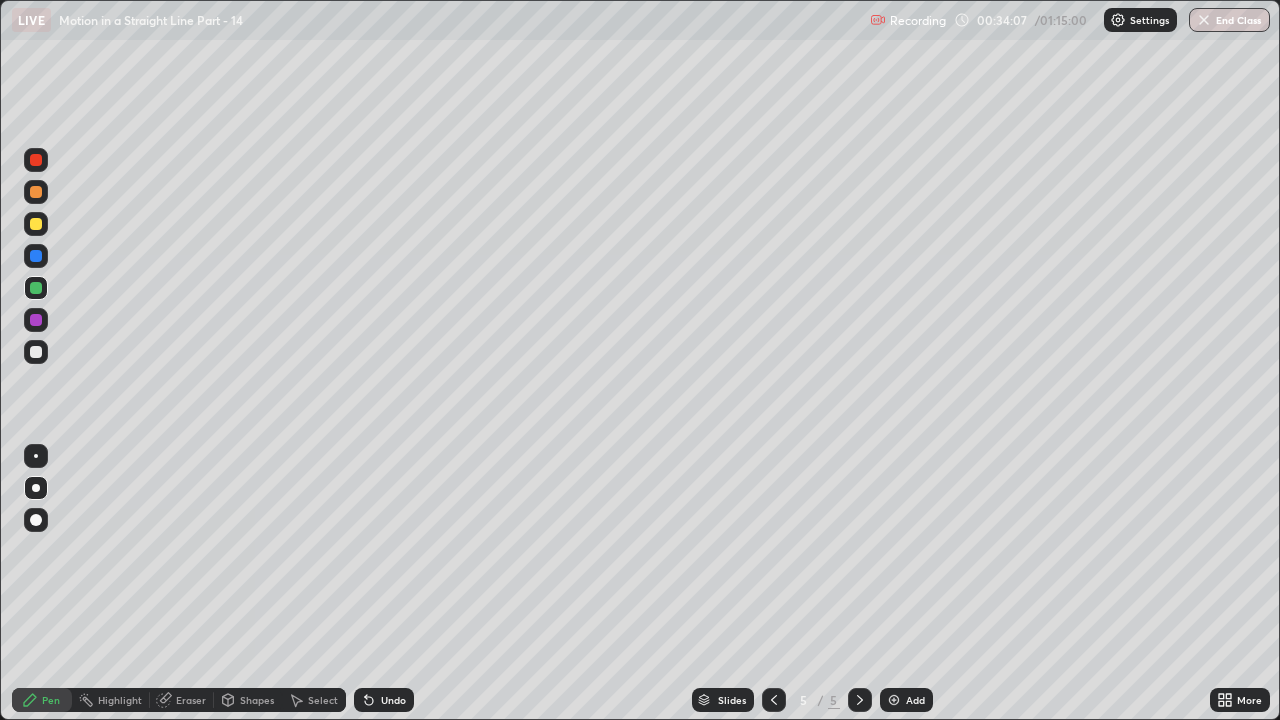 click at bounding box center (36, 192) 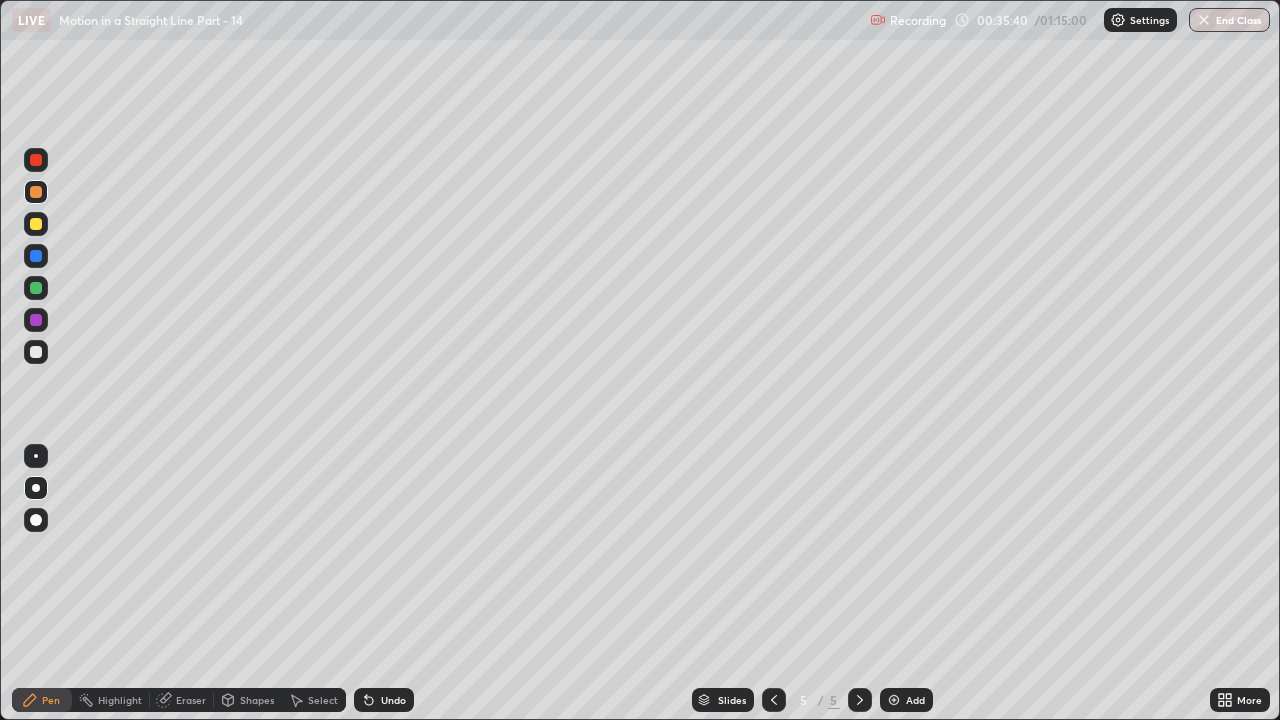 click at bounding box center [36, 256] 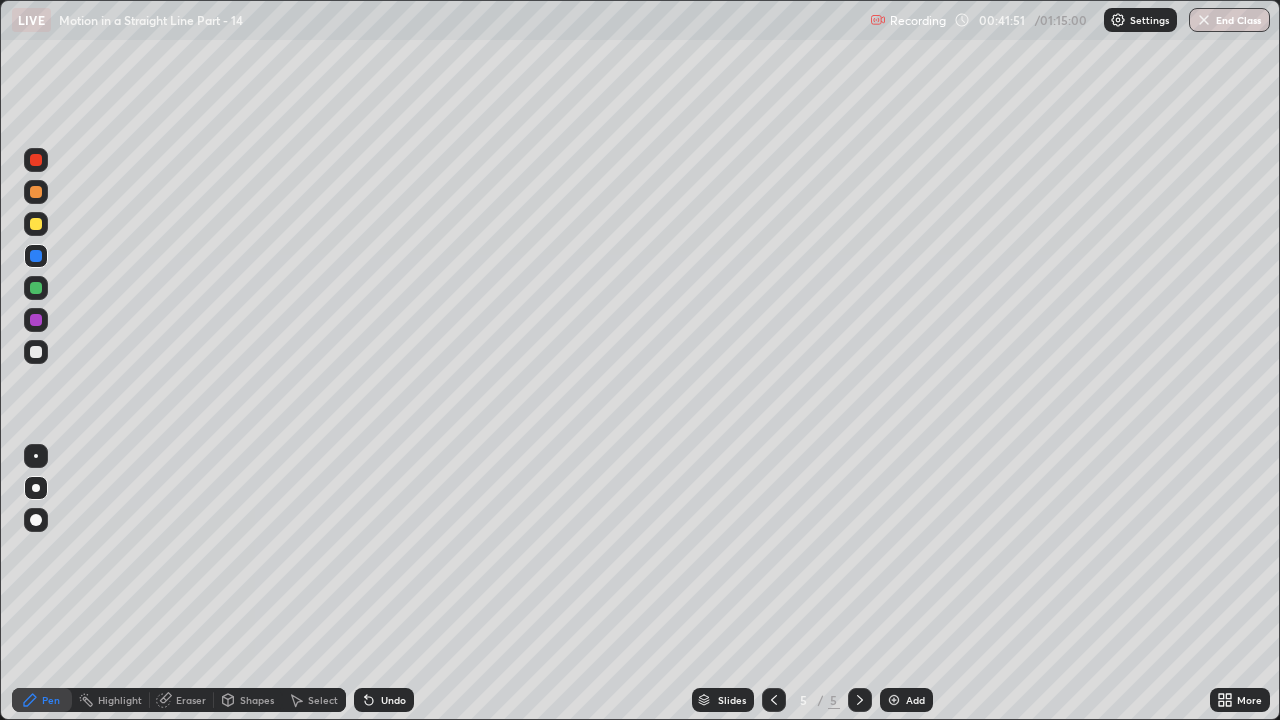 click on "Add" at bounding box center [906, 700] 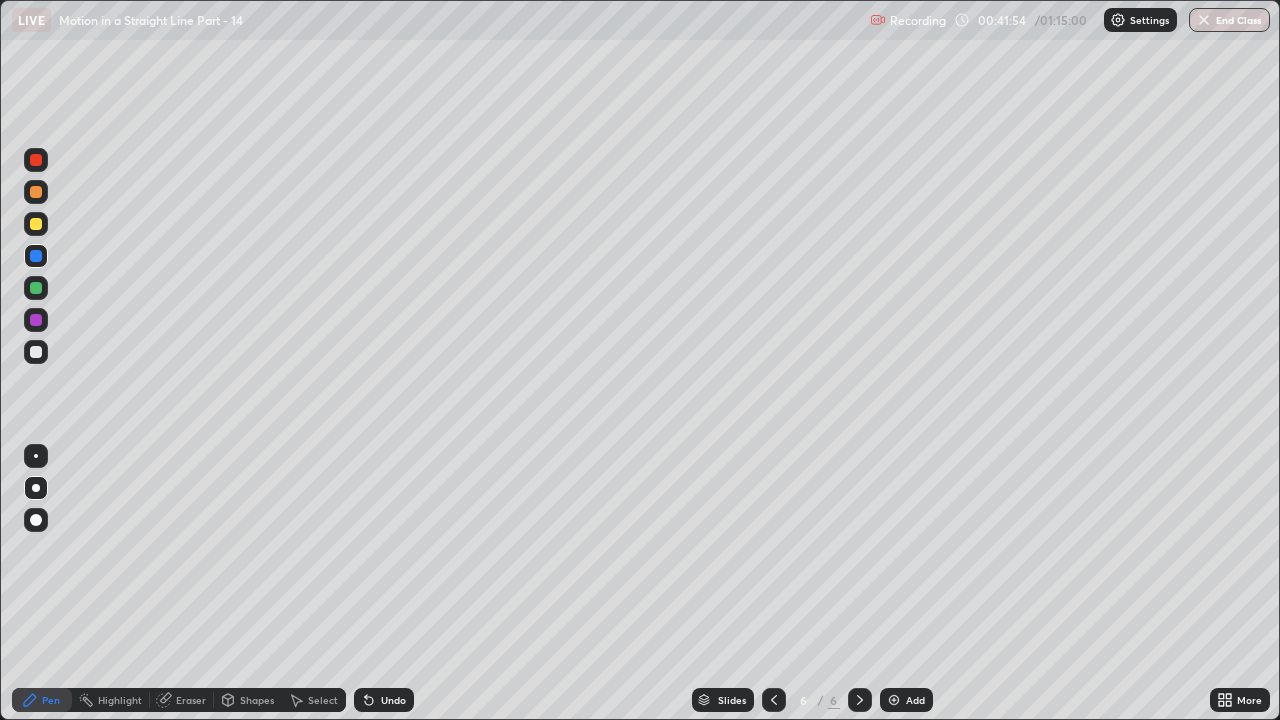 click at bounding box center (36, 224) 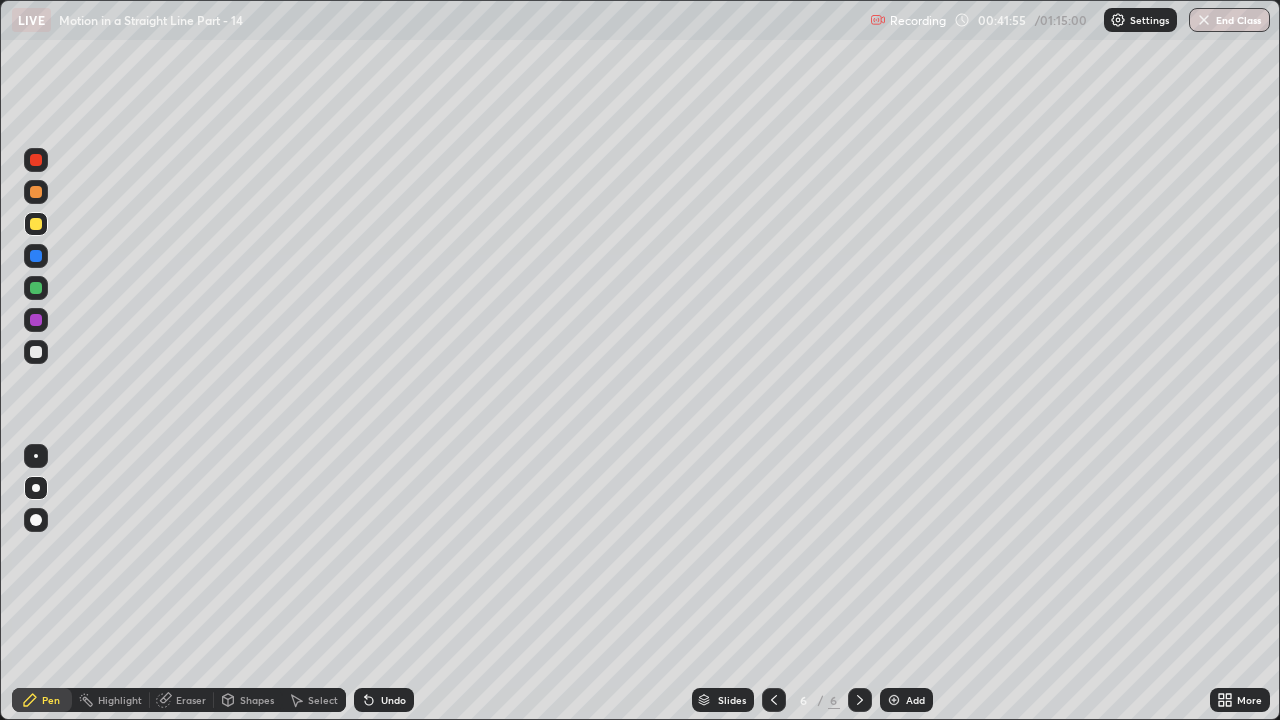 click 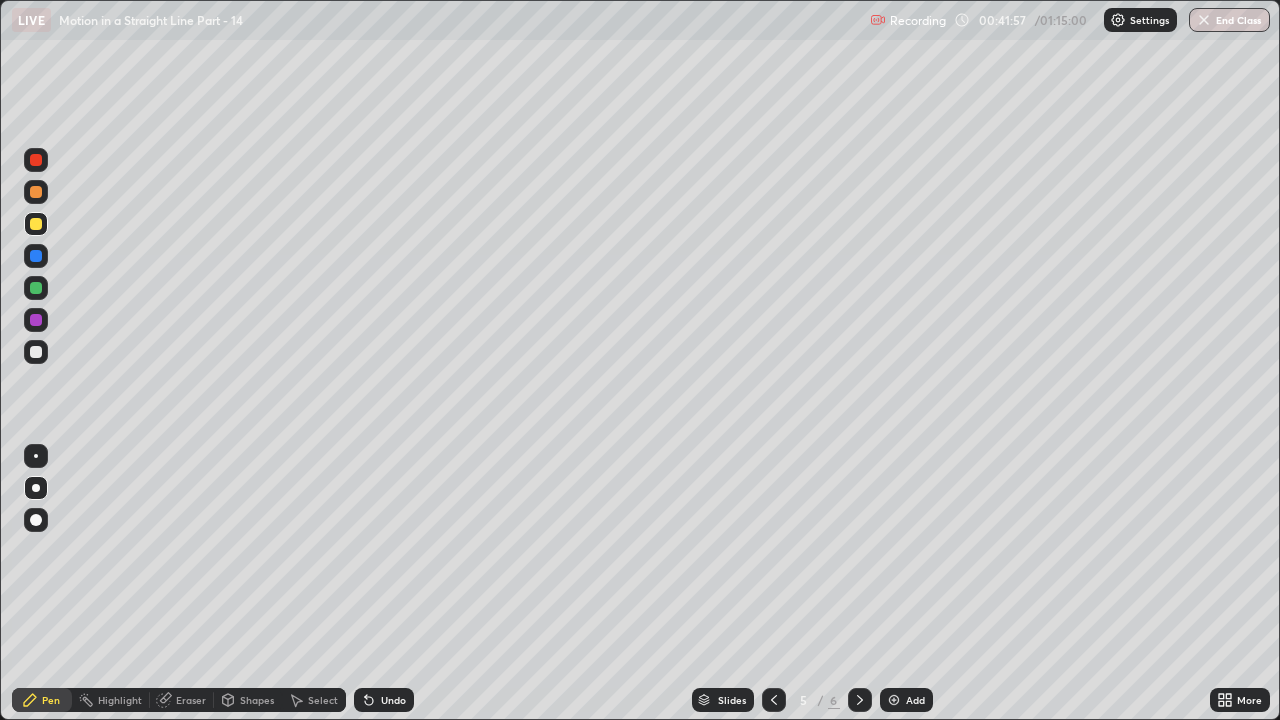 click 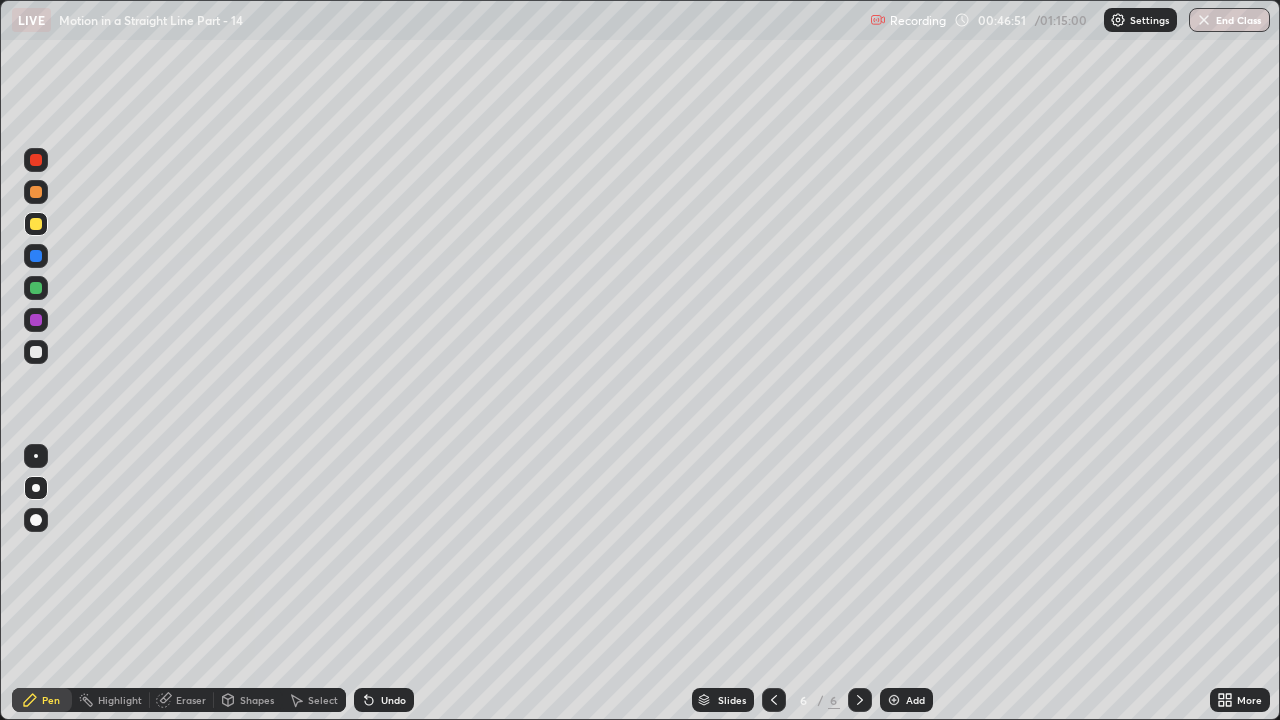 click at bounding box center [36, 288] 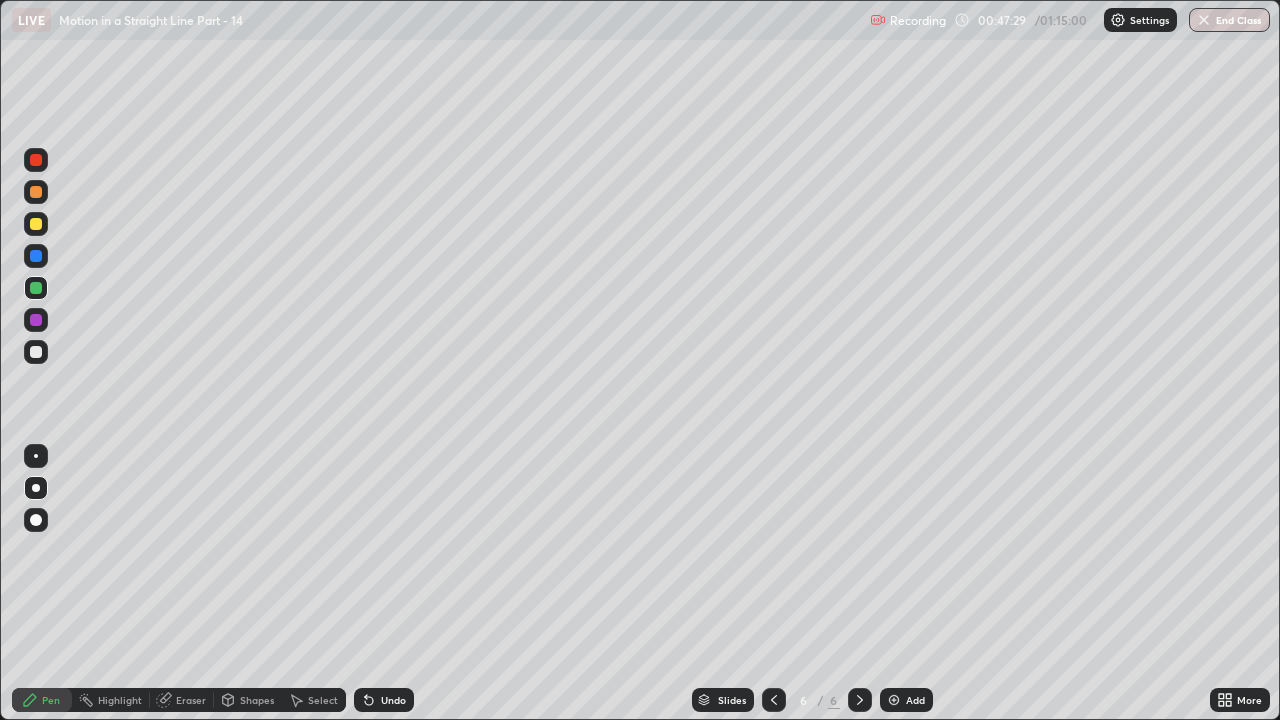 click at bounding box center [36, 224] 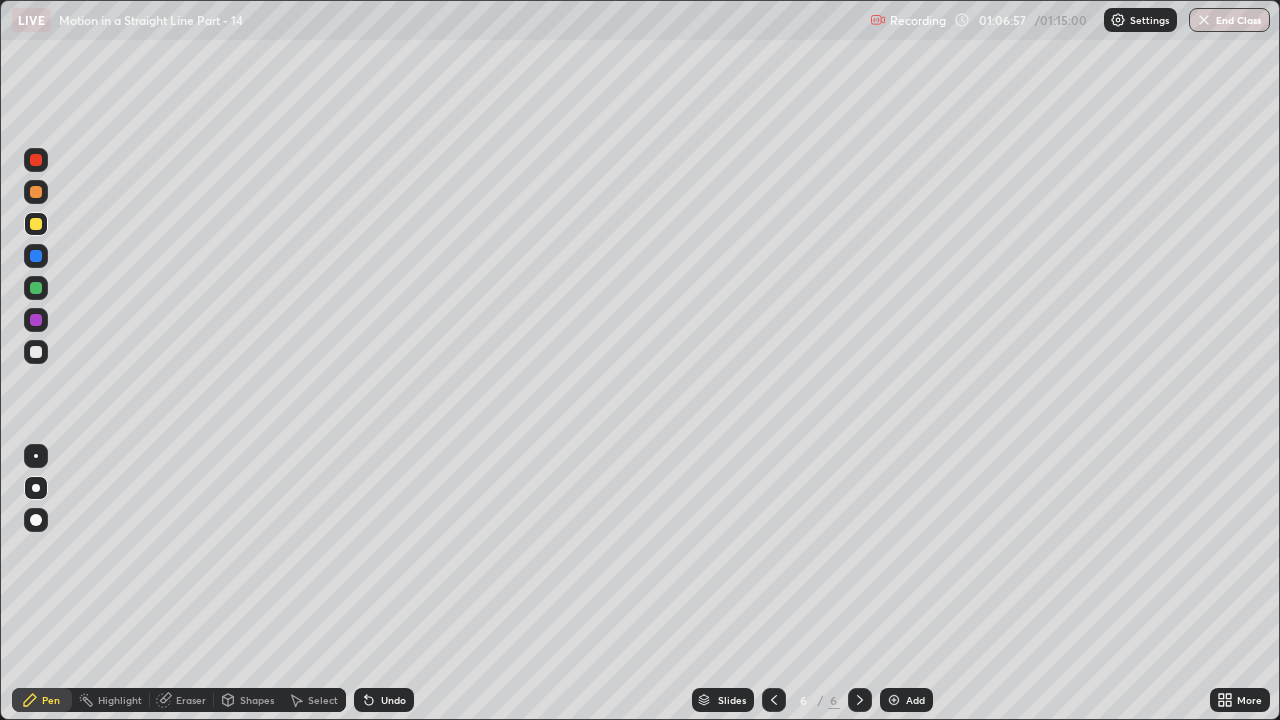 click on "Add" at bounding box center [906, 700] 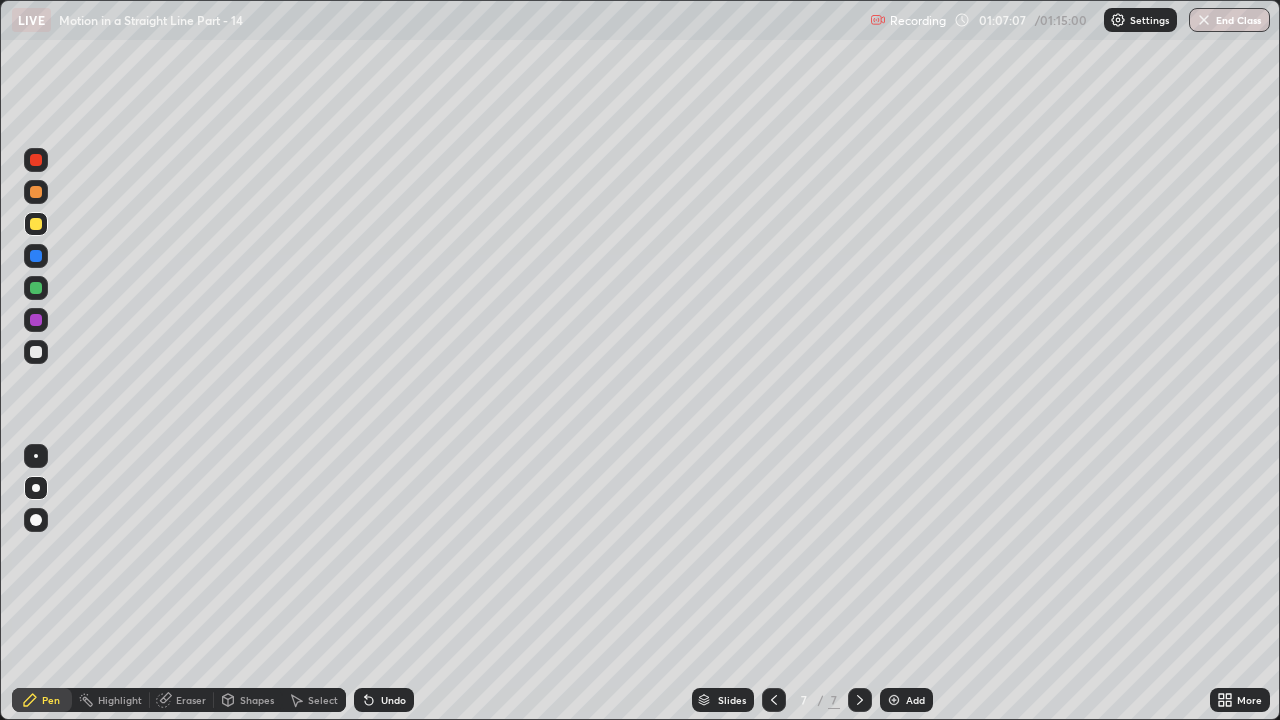 click at bounding box center (36, 224) 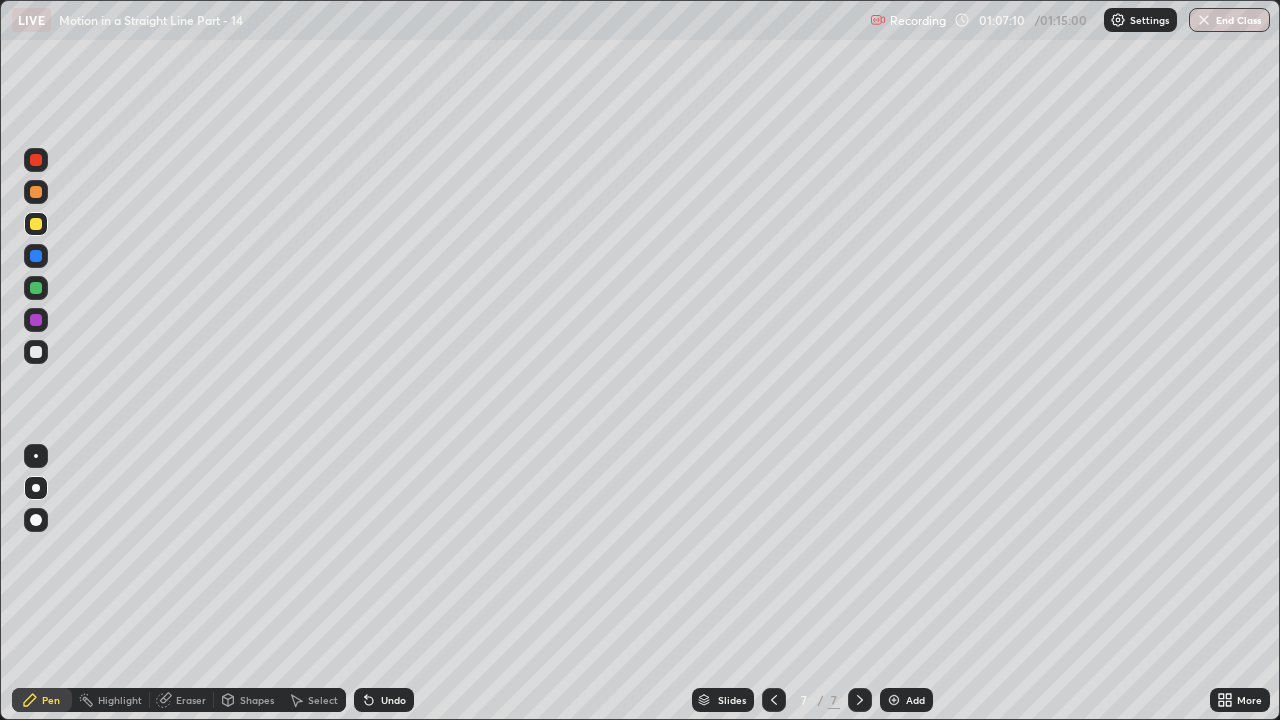 click 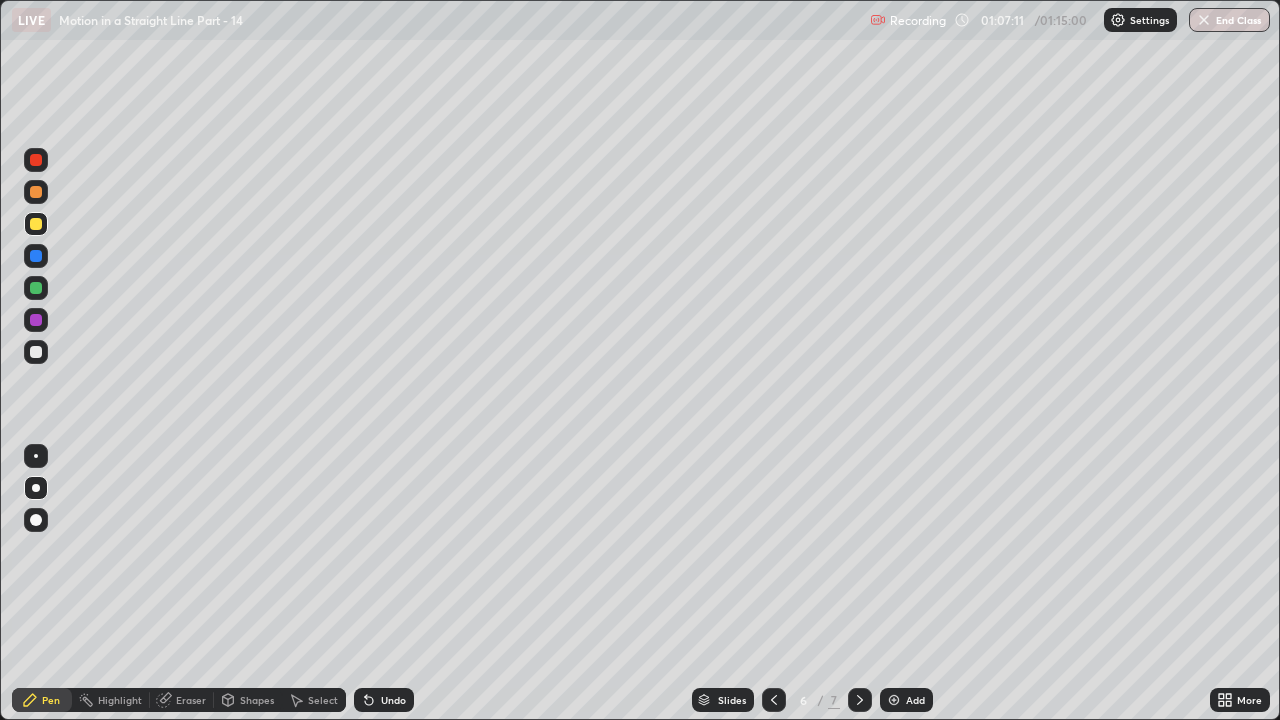 click 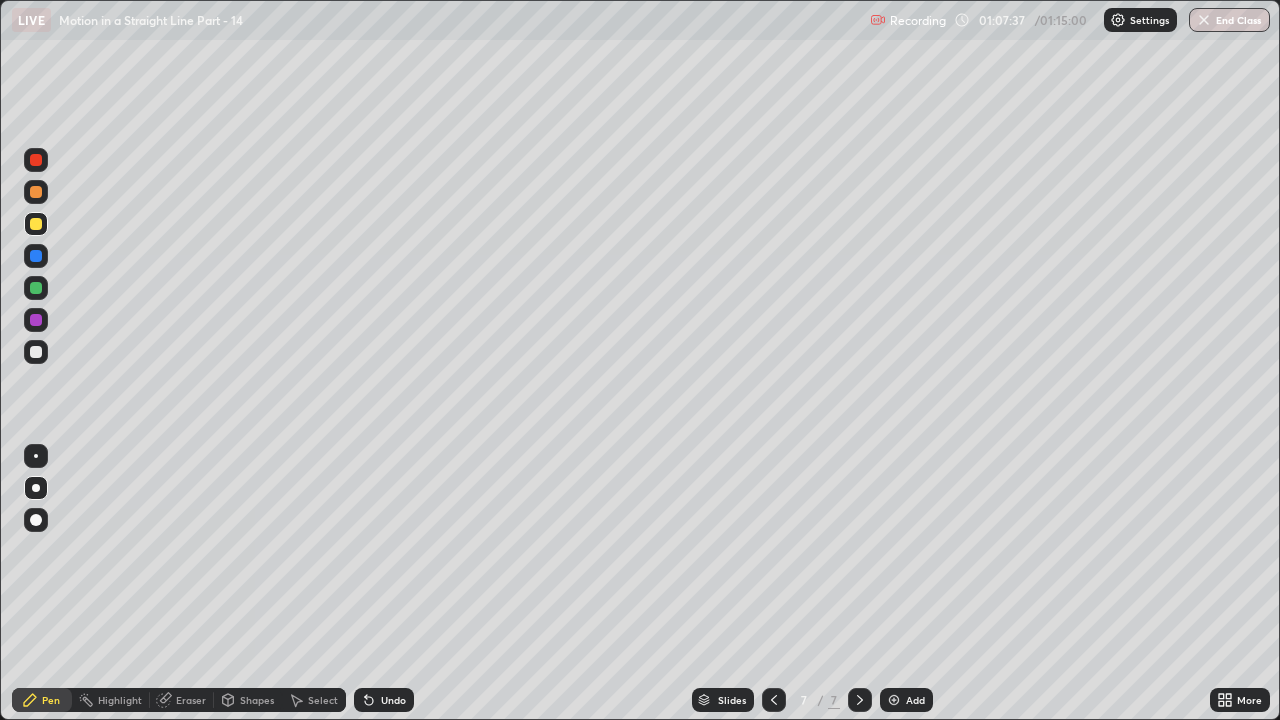 click at bounding box center (36, 256) 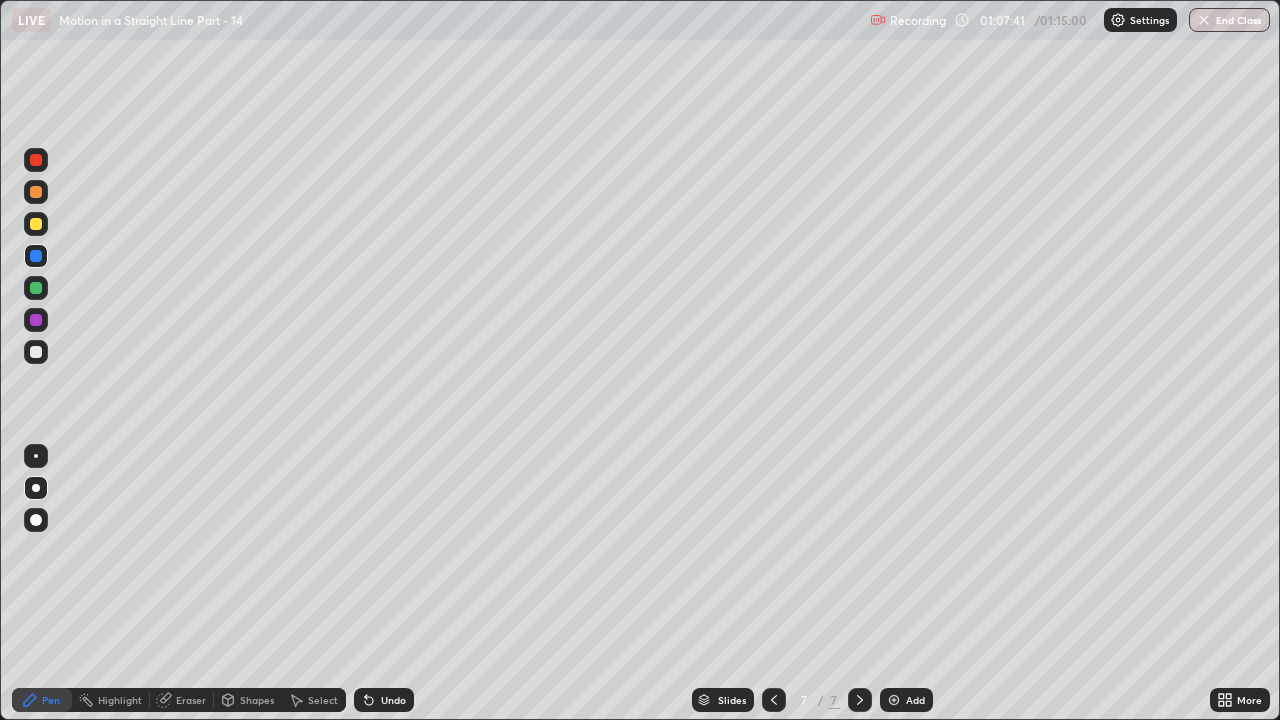 click at bounding box center (36, 224) 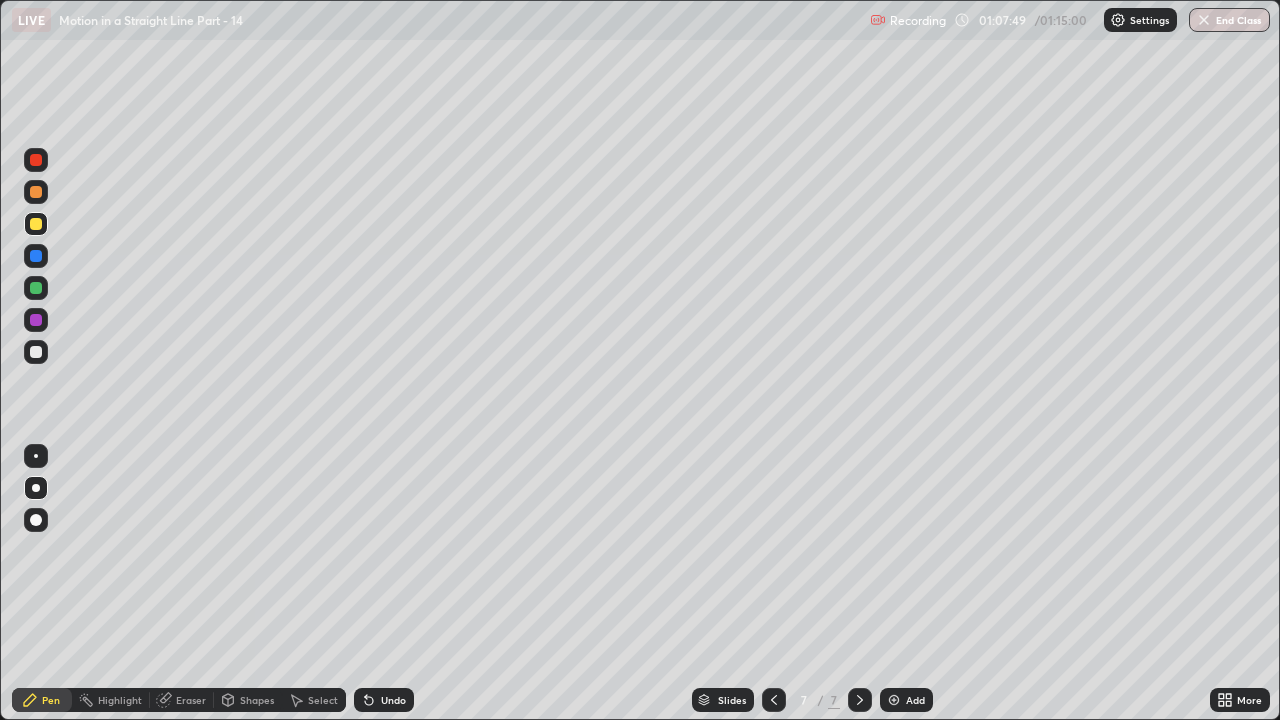 click on "Undo" at bounding box center (393, 700) 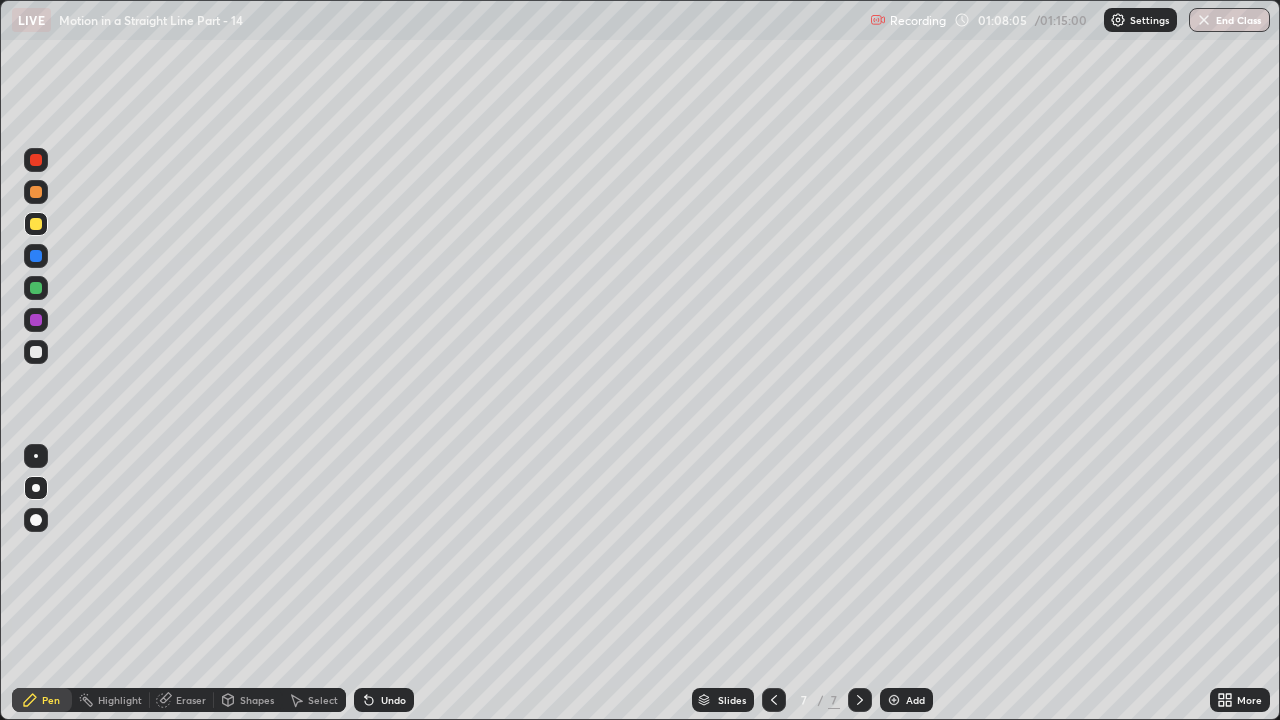 click at bounding box center [36, 192] 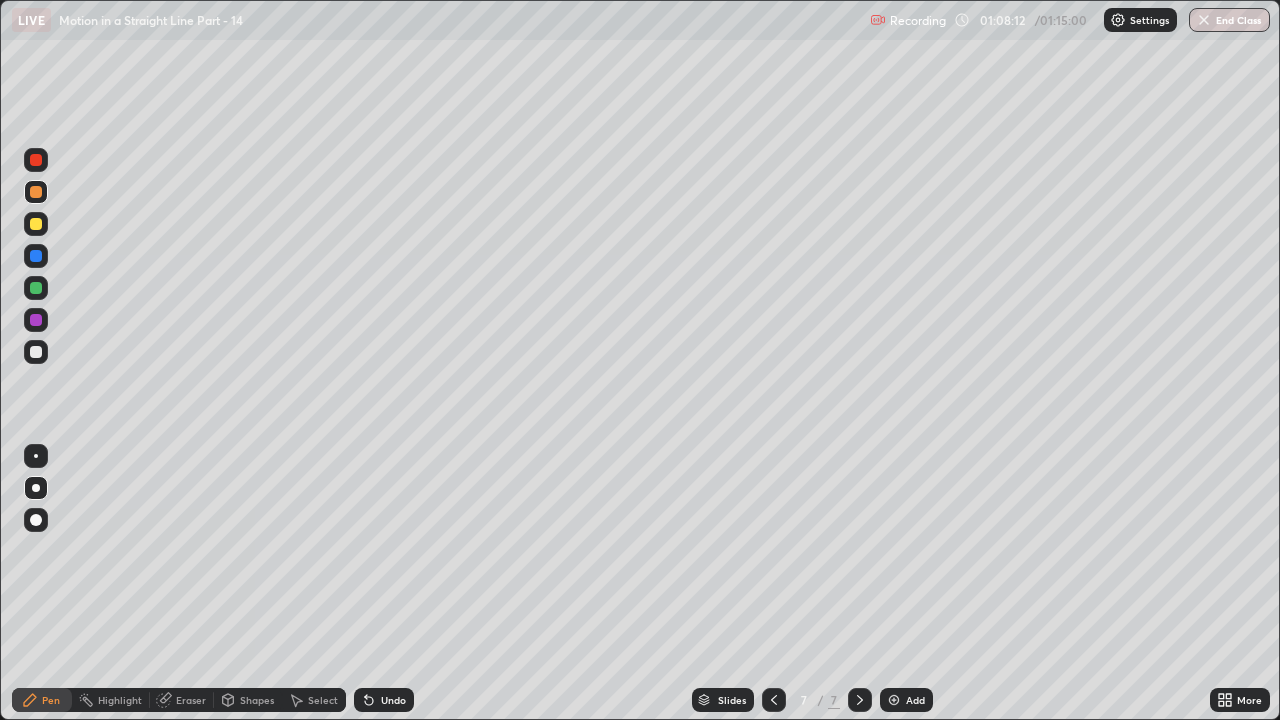 click at bounding box center [36, 224] 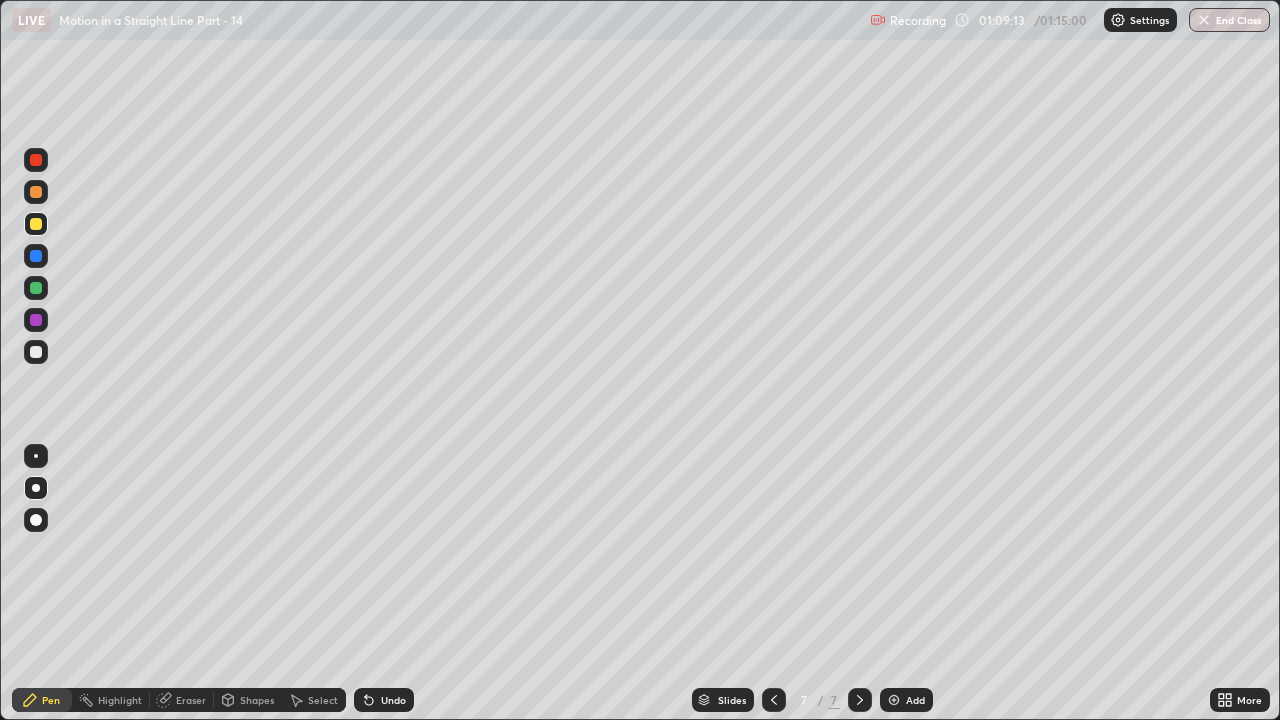 click on "Undo" at bounding box center (393, 700) 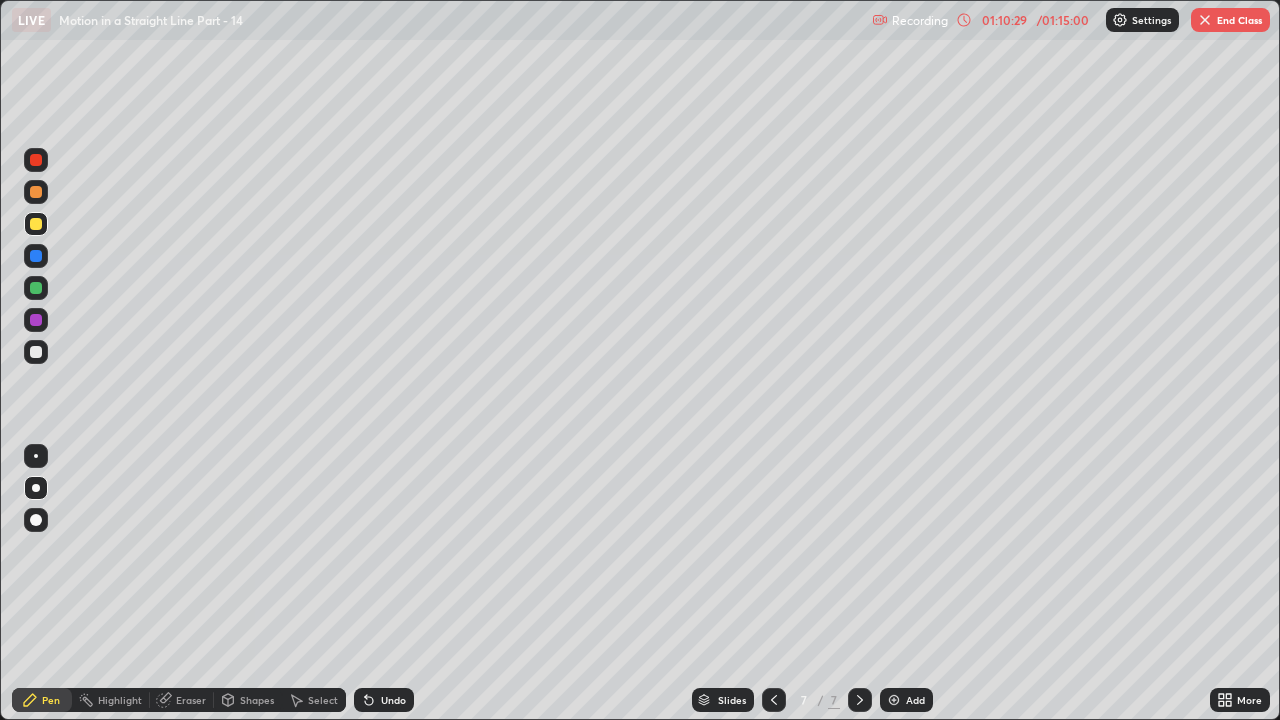 click on "Undo" at bounding box center [393, 700] 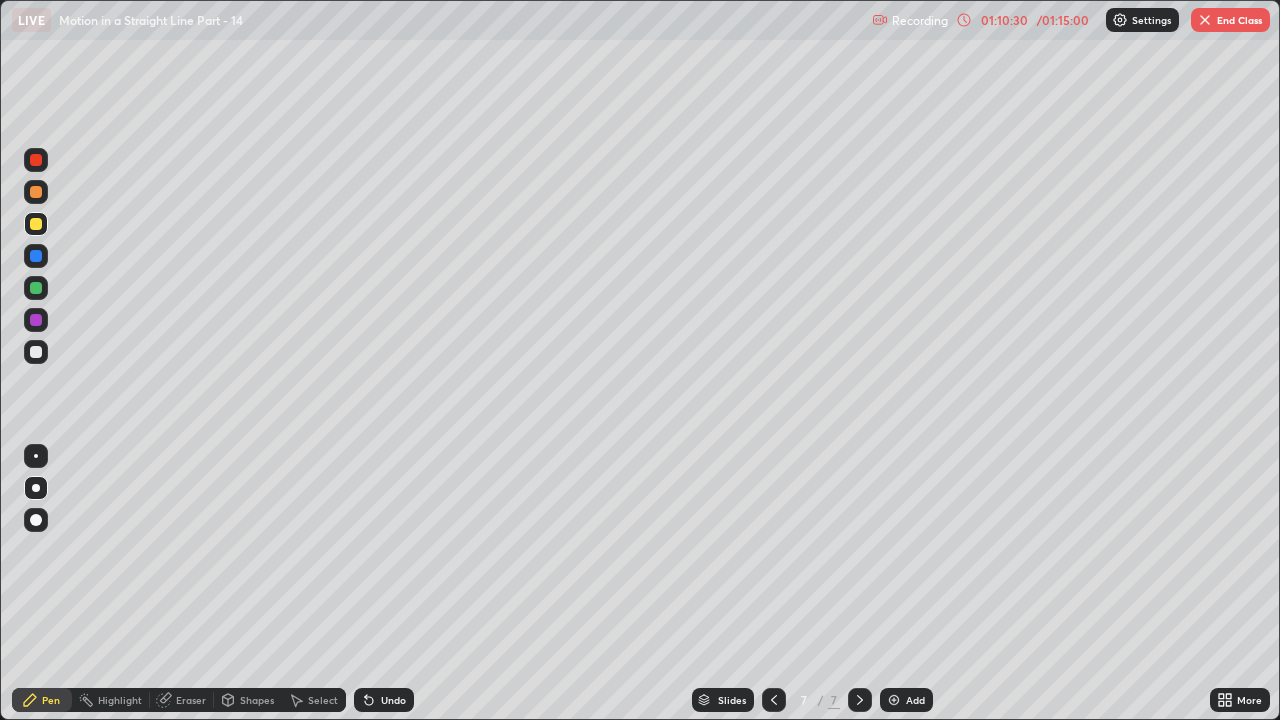 click on "Undo" at bounding box center [393, 700] 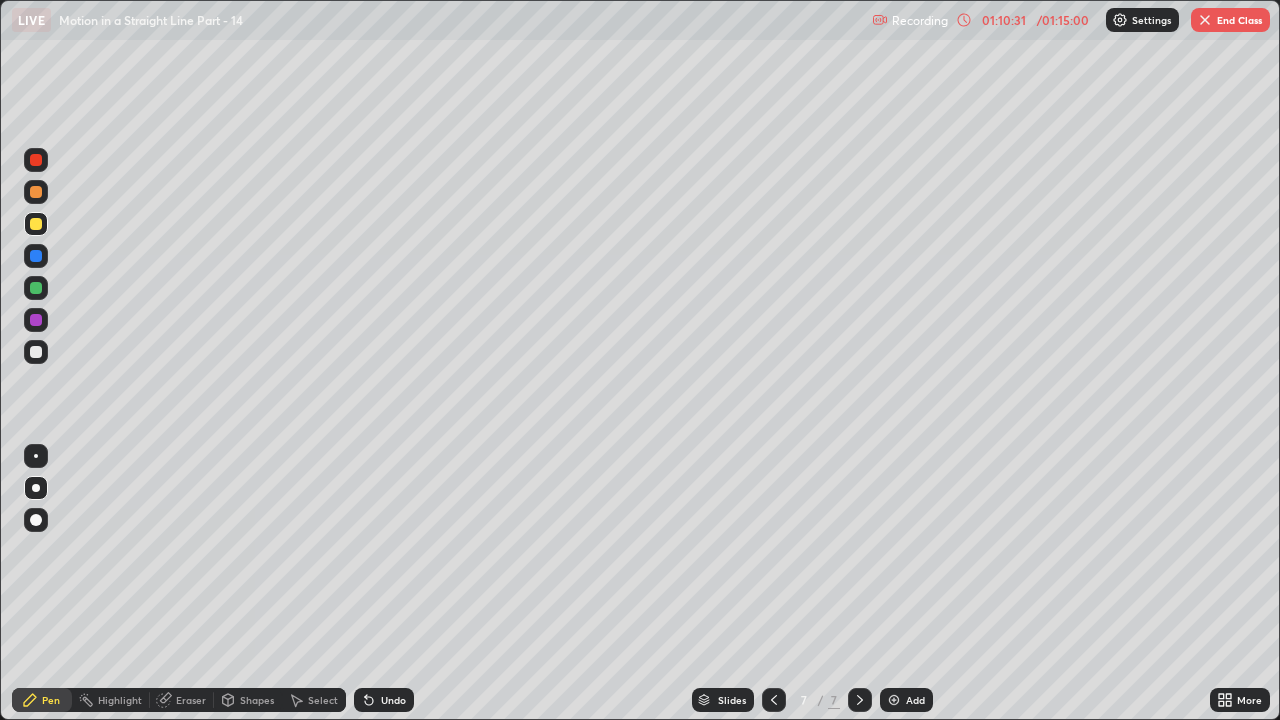 click on "Undo" at bounding box center [384, 700] 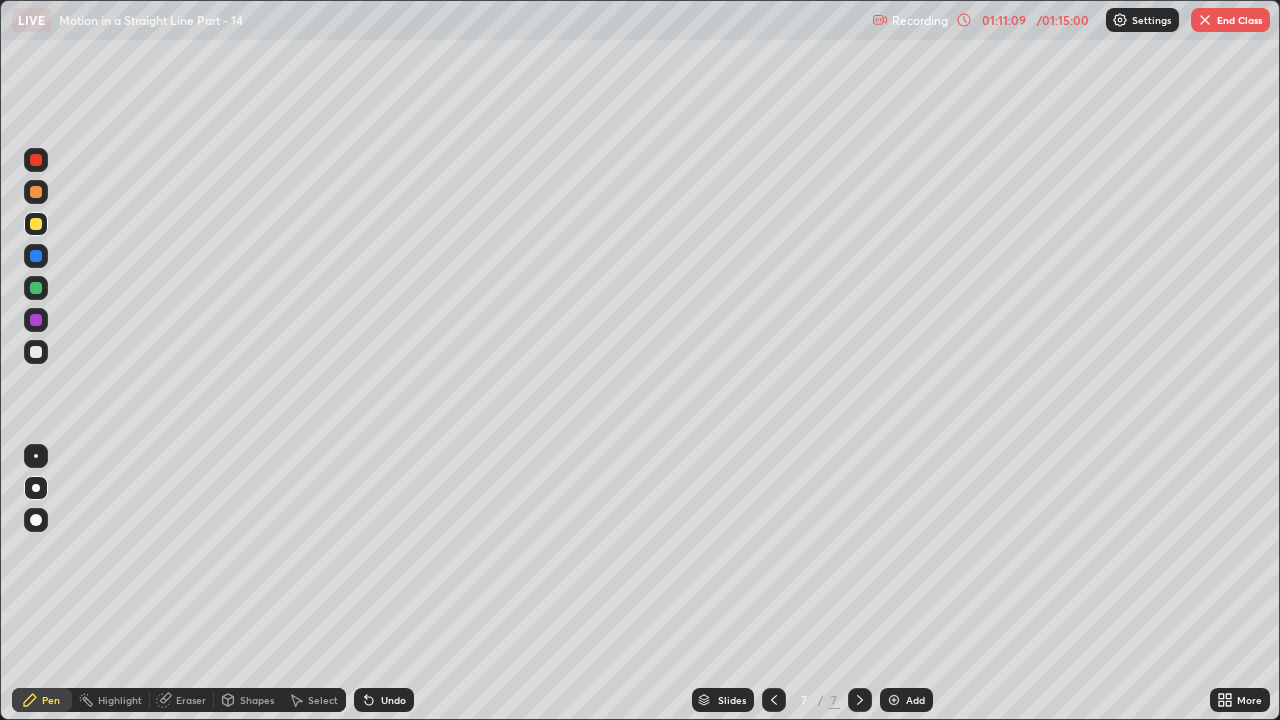 click on "Add" at bounding box center (915, 700) 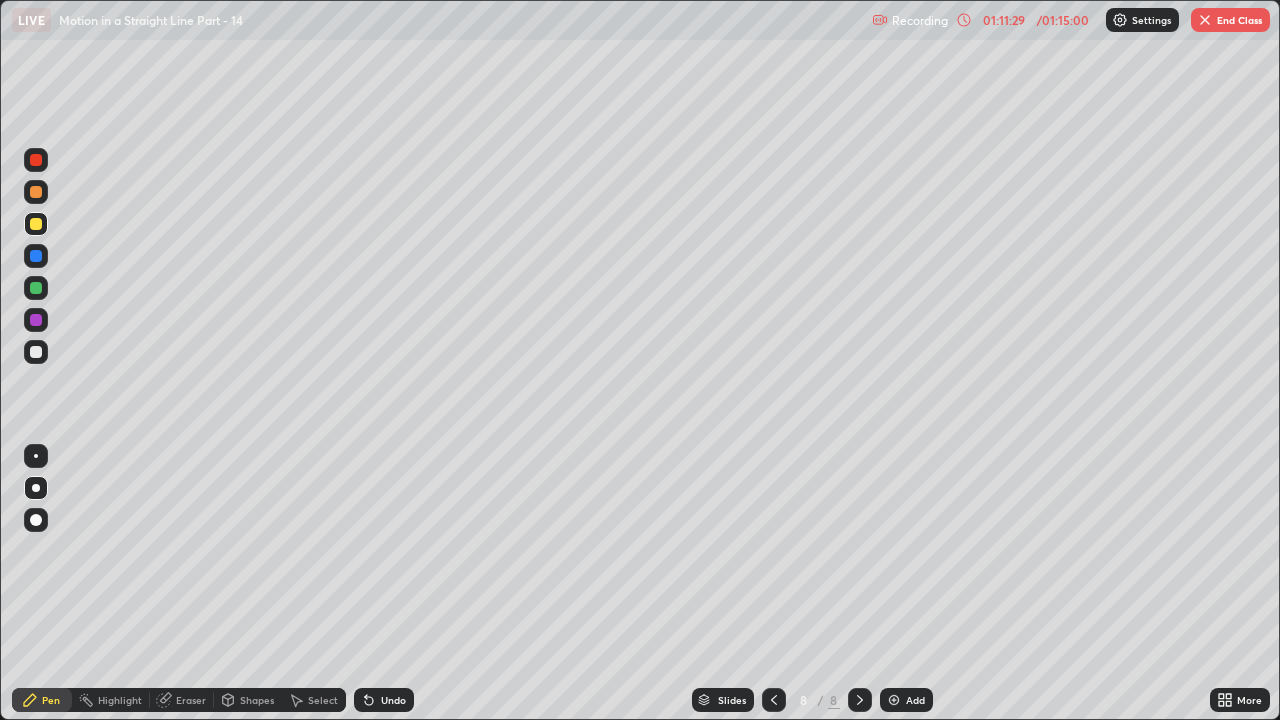 click at bounding box center (36, 352) 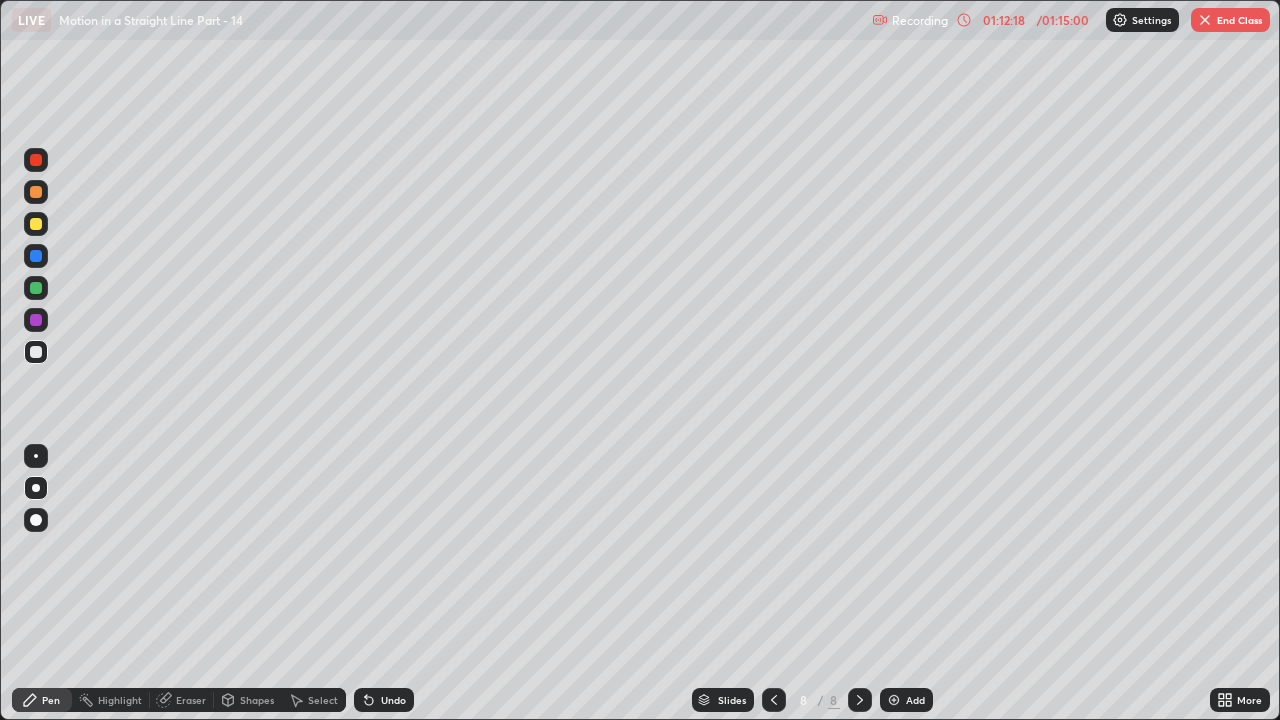 click on "Eraser" at bounding box center [191, 700] 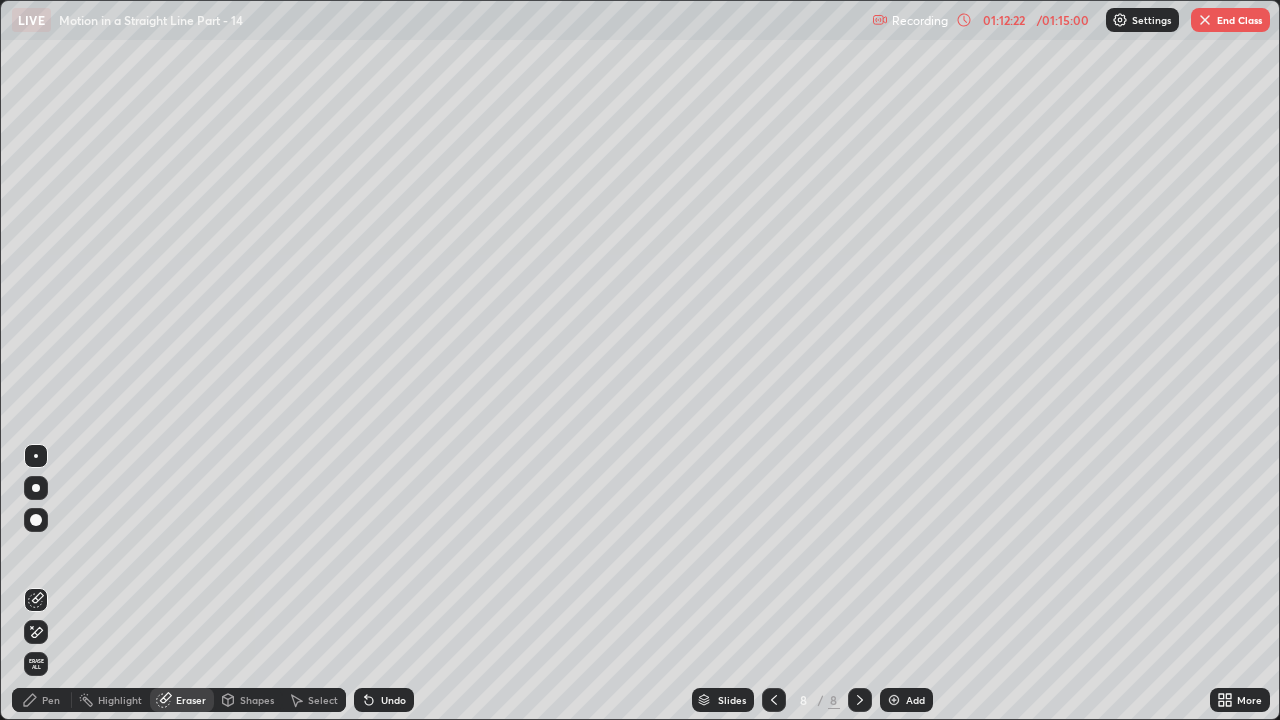 click on "Pen" at bounding box center [51, 700] 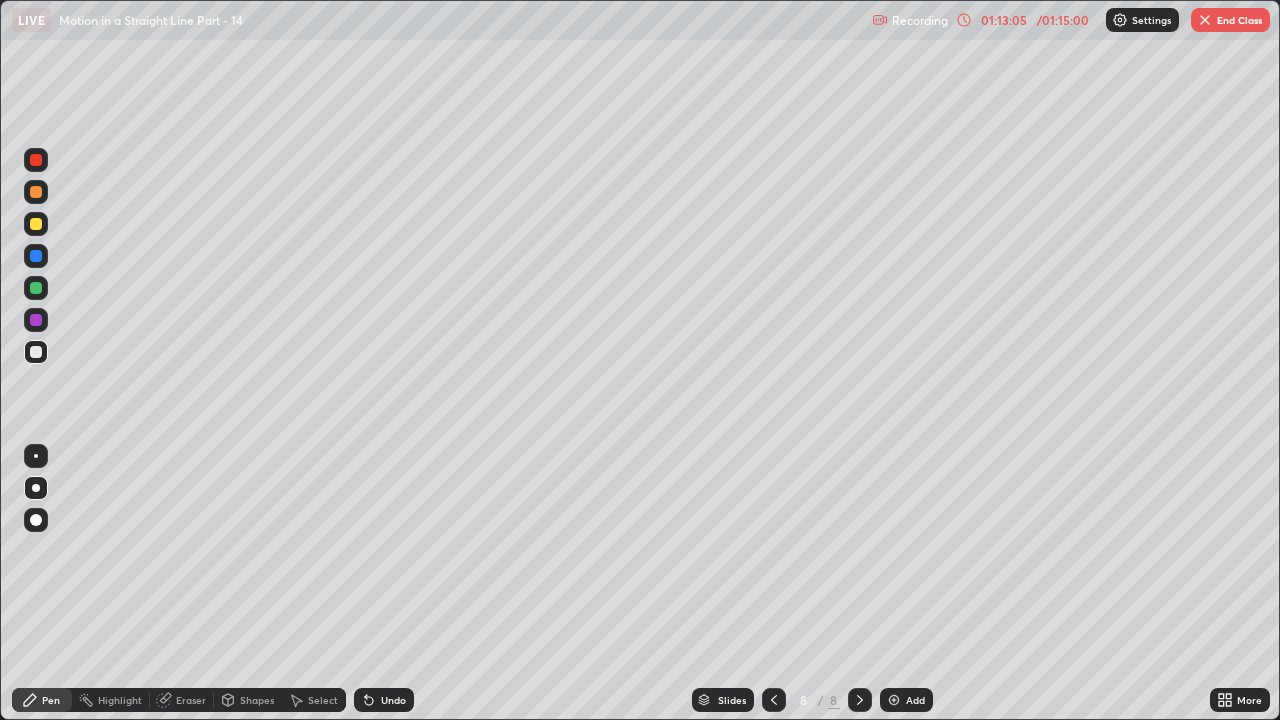 click at bounding box center (774, 700) 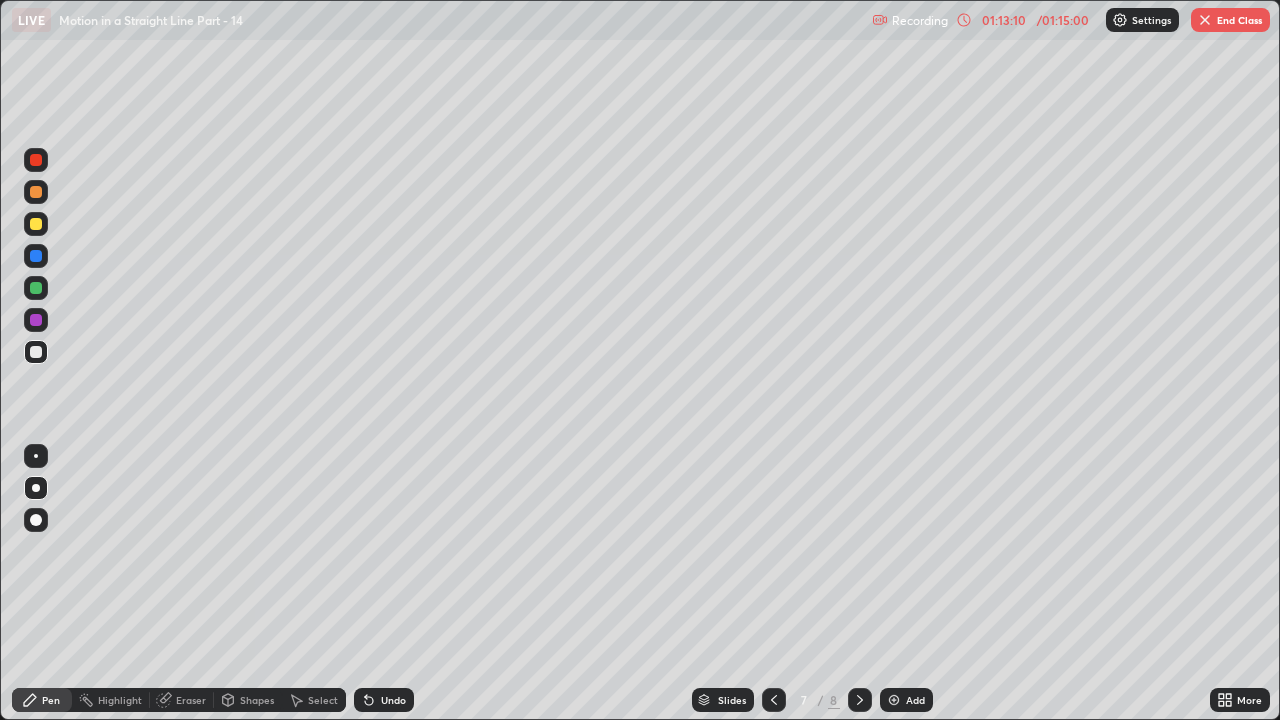 click 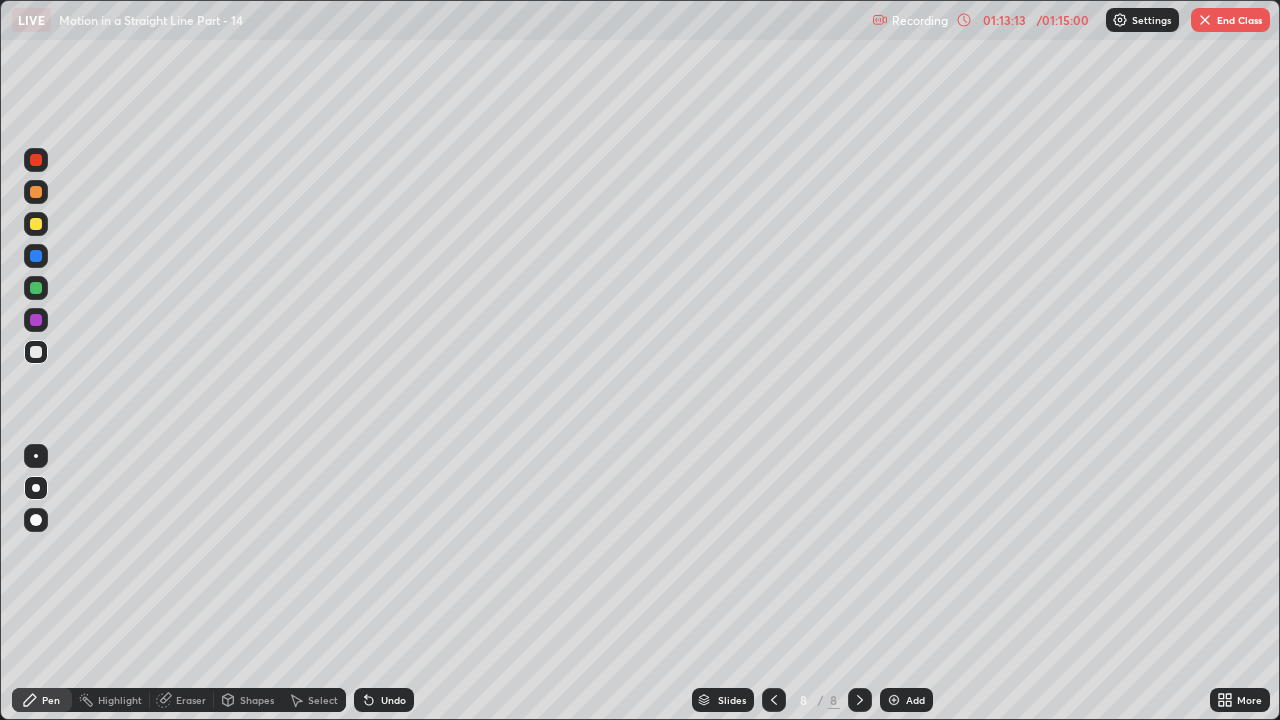 click at bounding box center (774, 700) 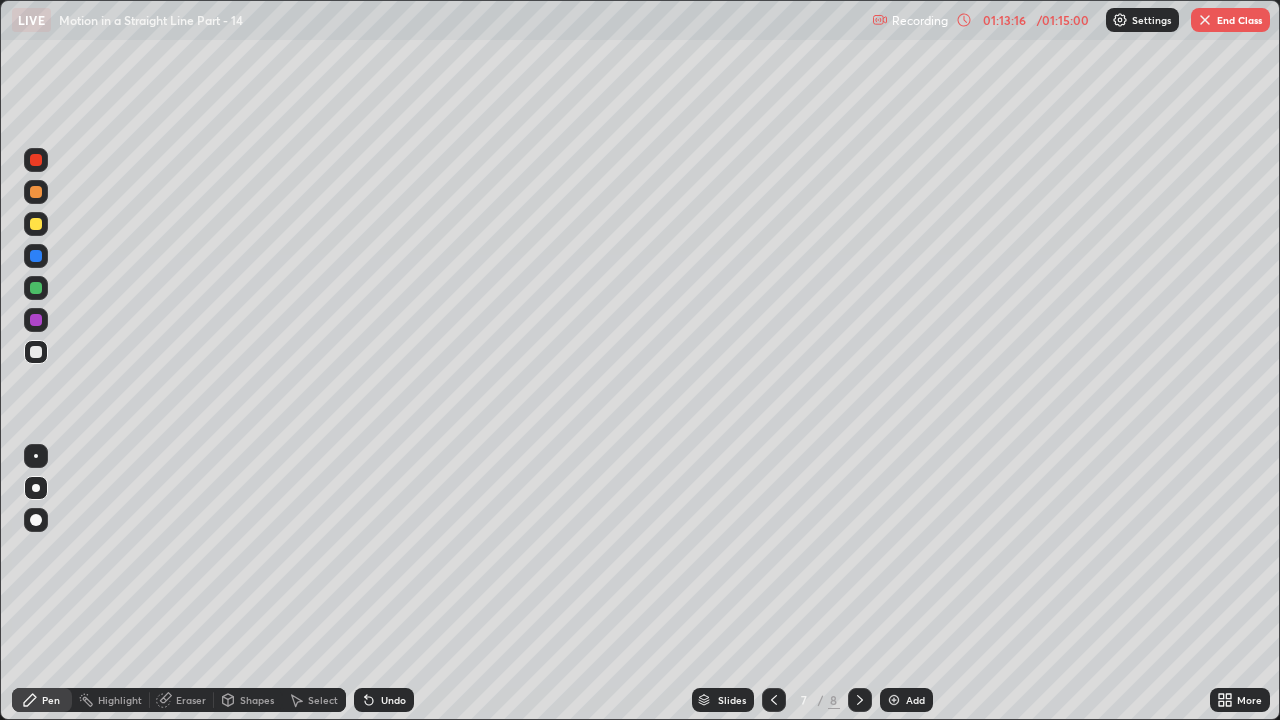 click 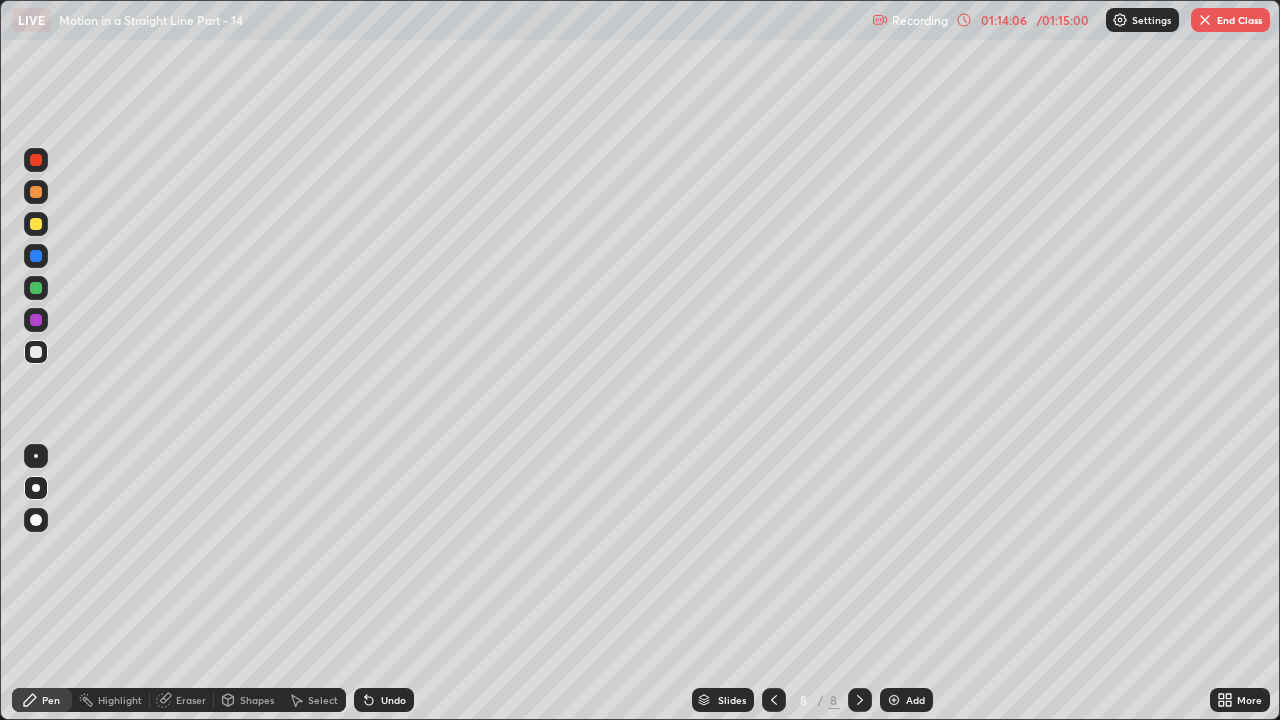 click at bounding box center [774, 700] 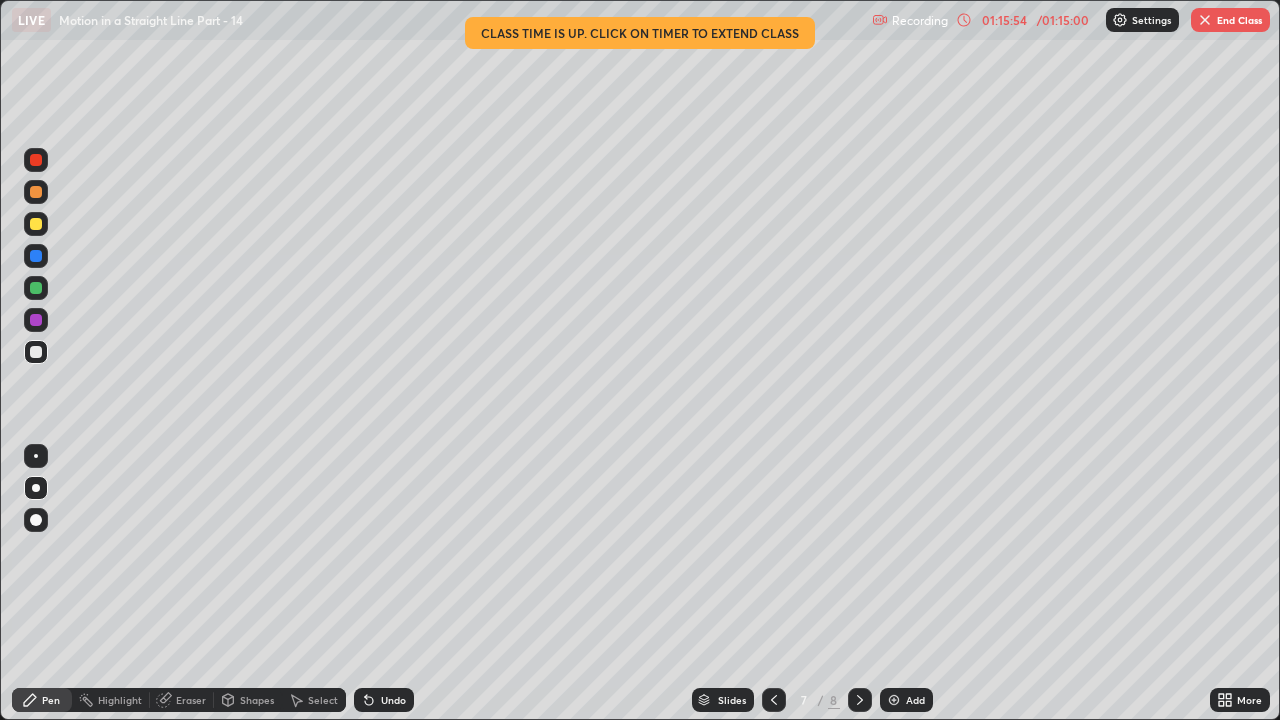 click 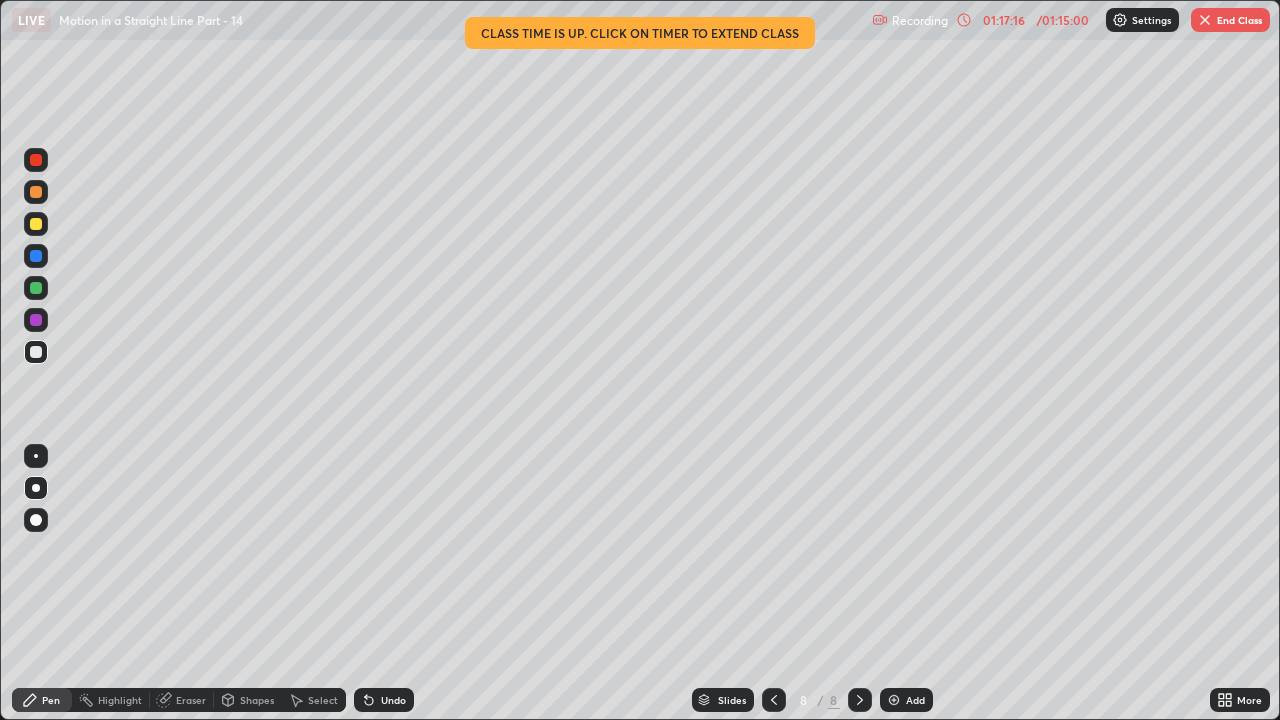 click on "End Class" at bounding box center [1230, 20] 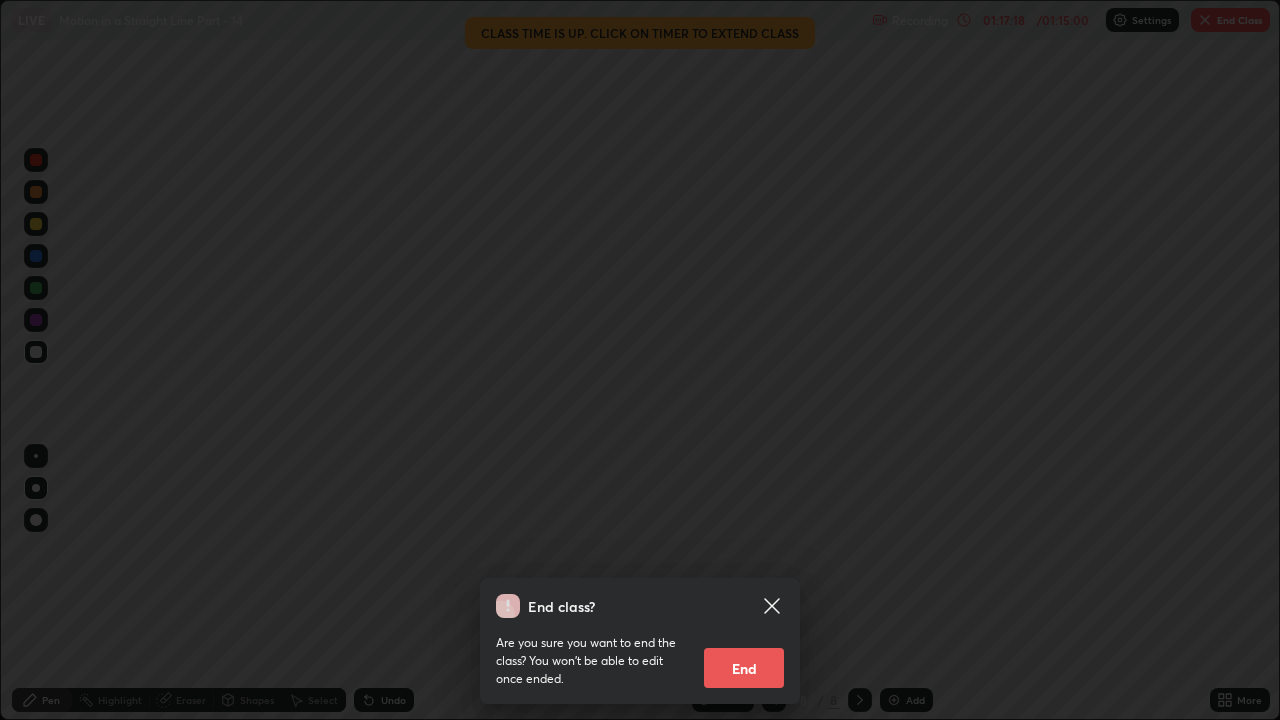 click on "End" at bounding box center [744, 668] 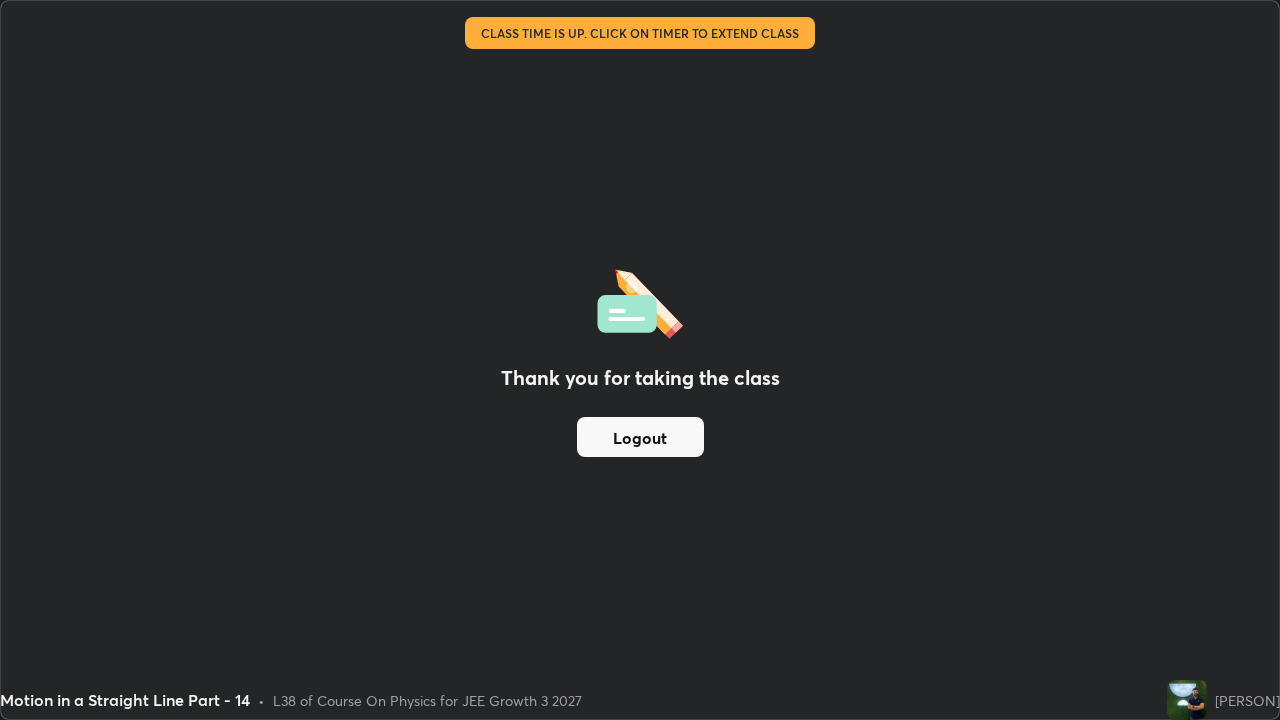 click on "Logout" at bounding box center (640, 437) 